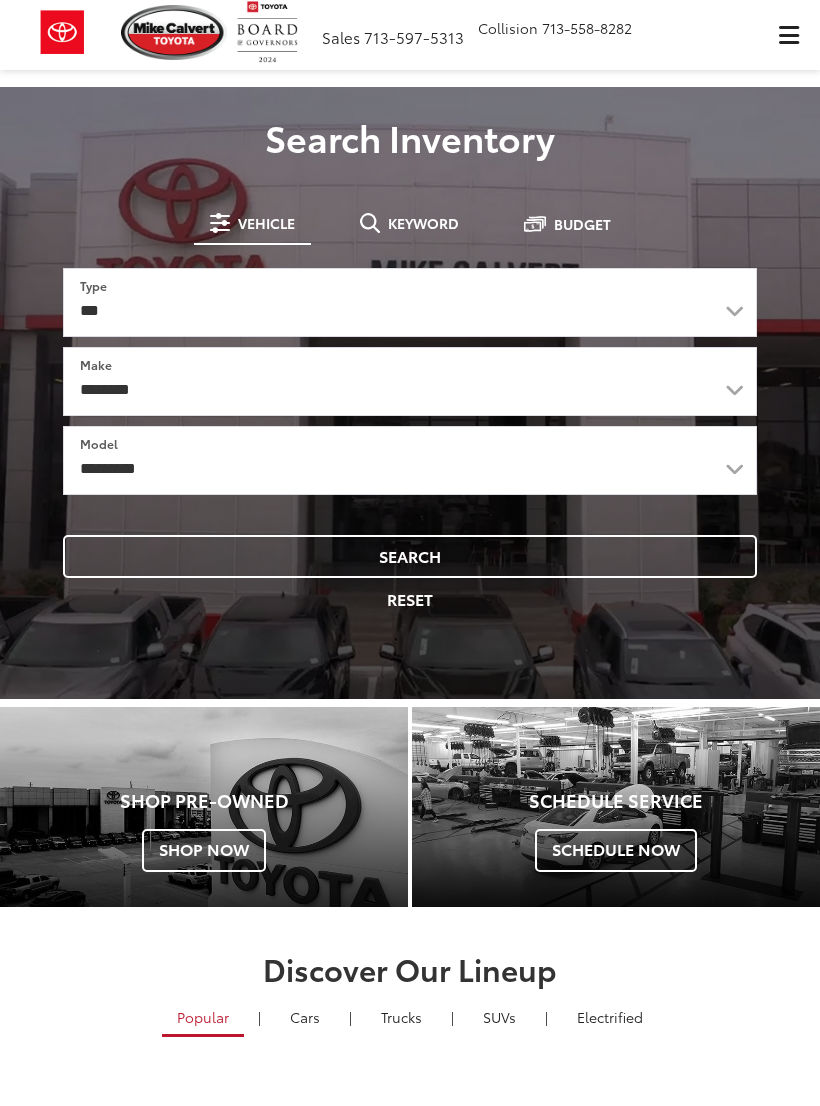 scroll, scrollTop: 0, scrollLeft: 0, axis: both 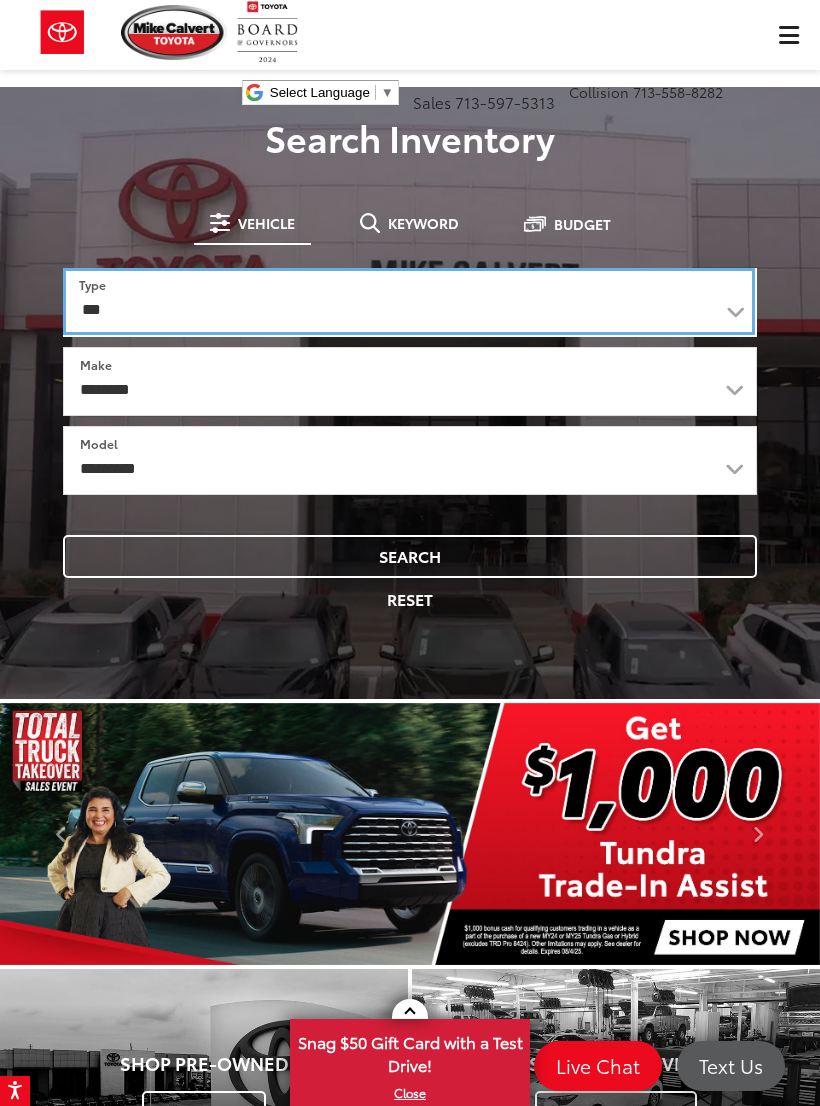 click on "***
***
****
*********" at bounding box center (409, 301) 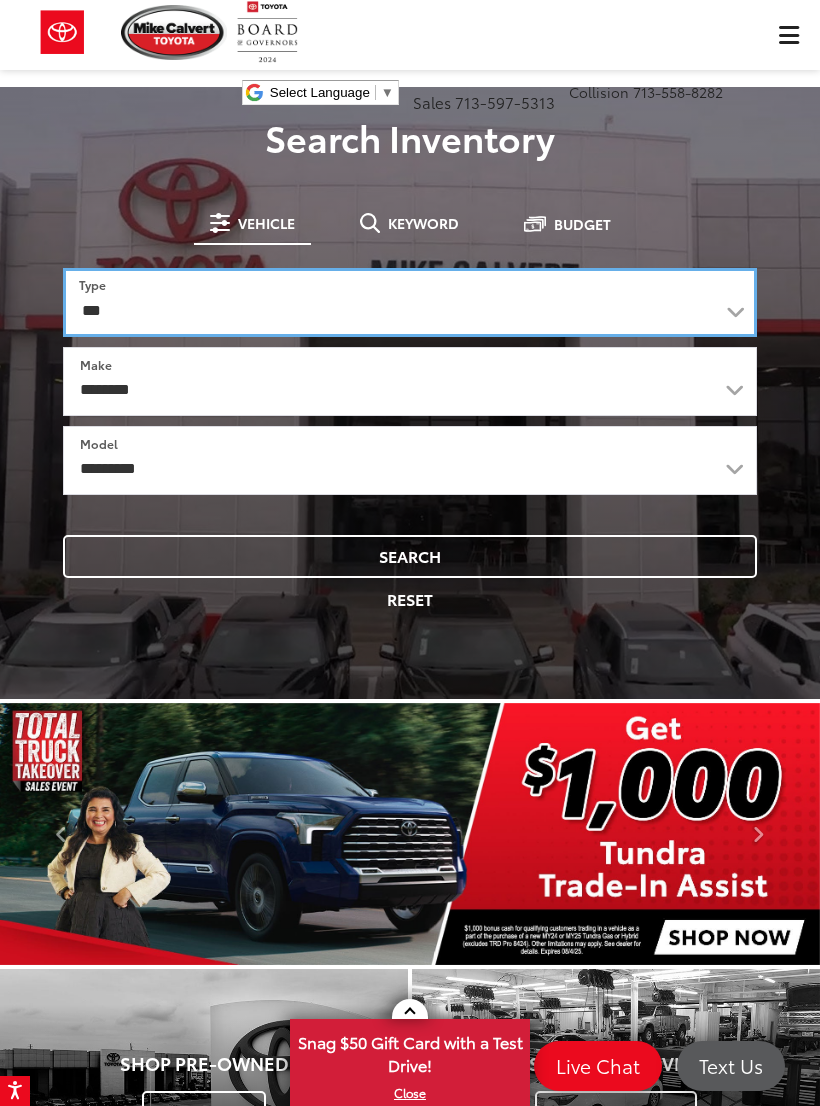 select on "******" 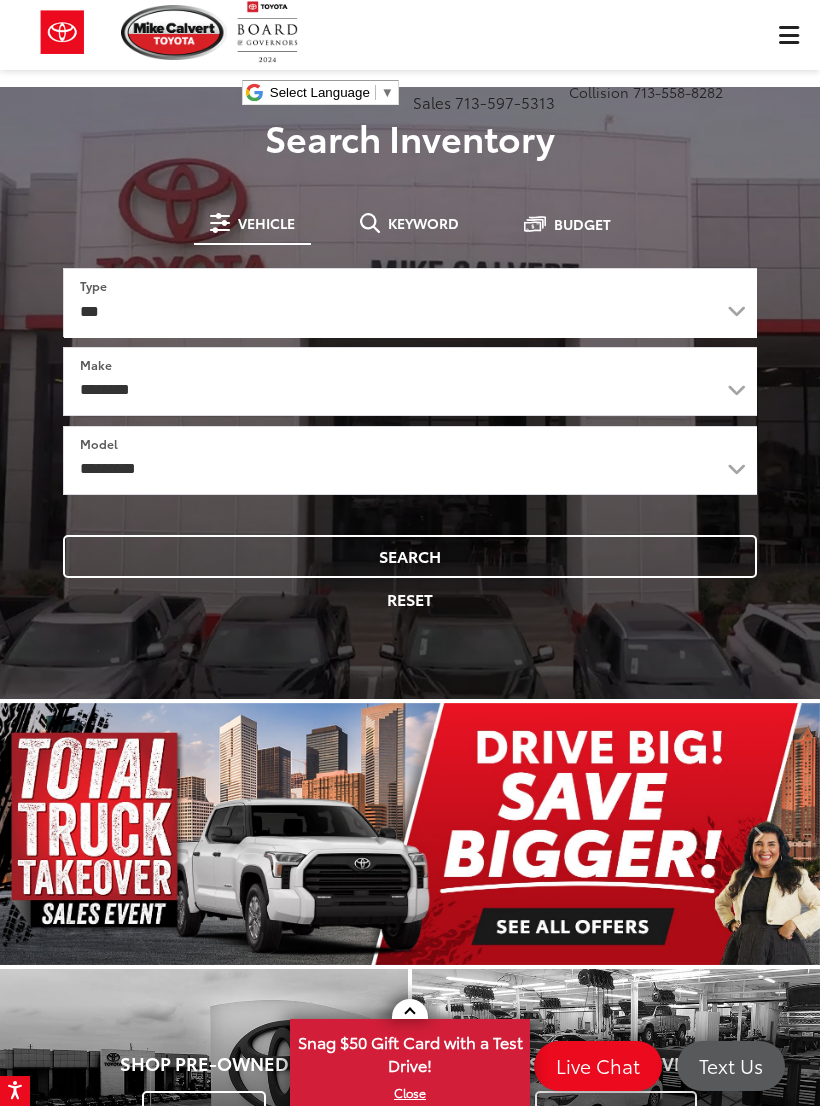 click on "Search" at bounding box center (410, 556) 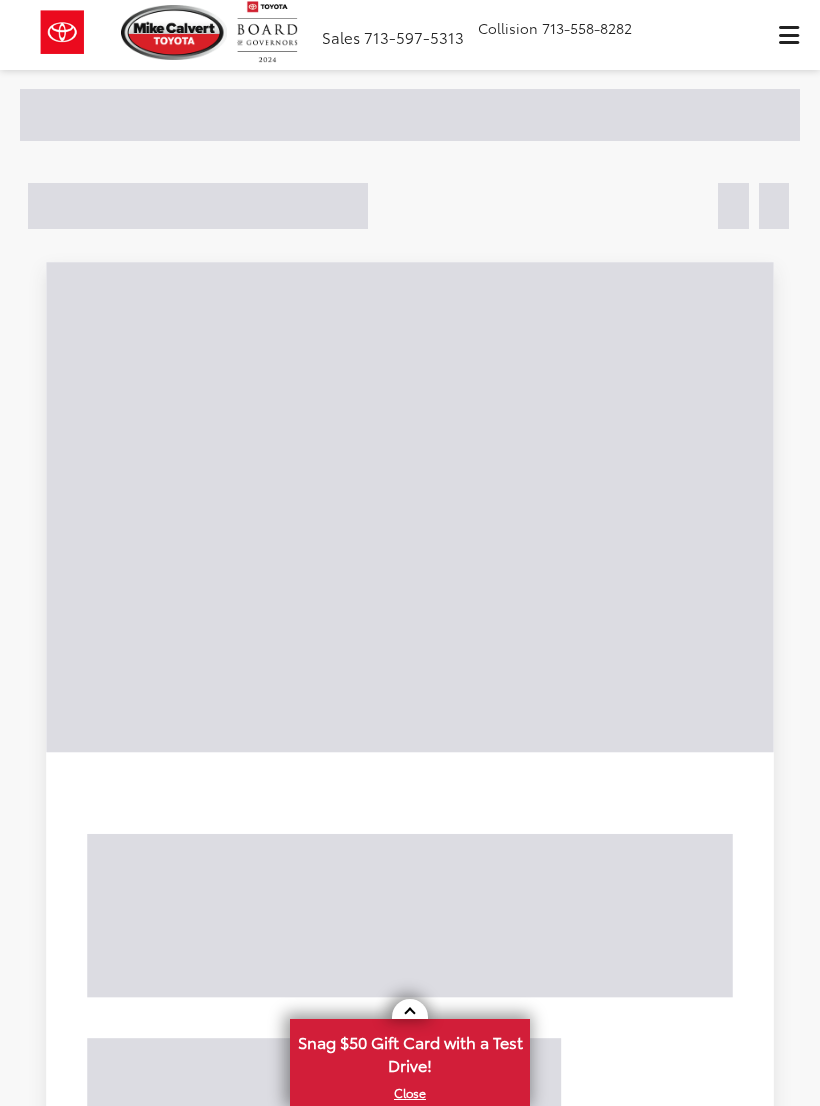 scroll, scrollTop: 0, scrollLeft: 0, axis: both 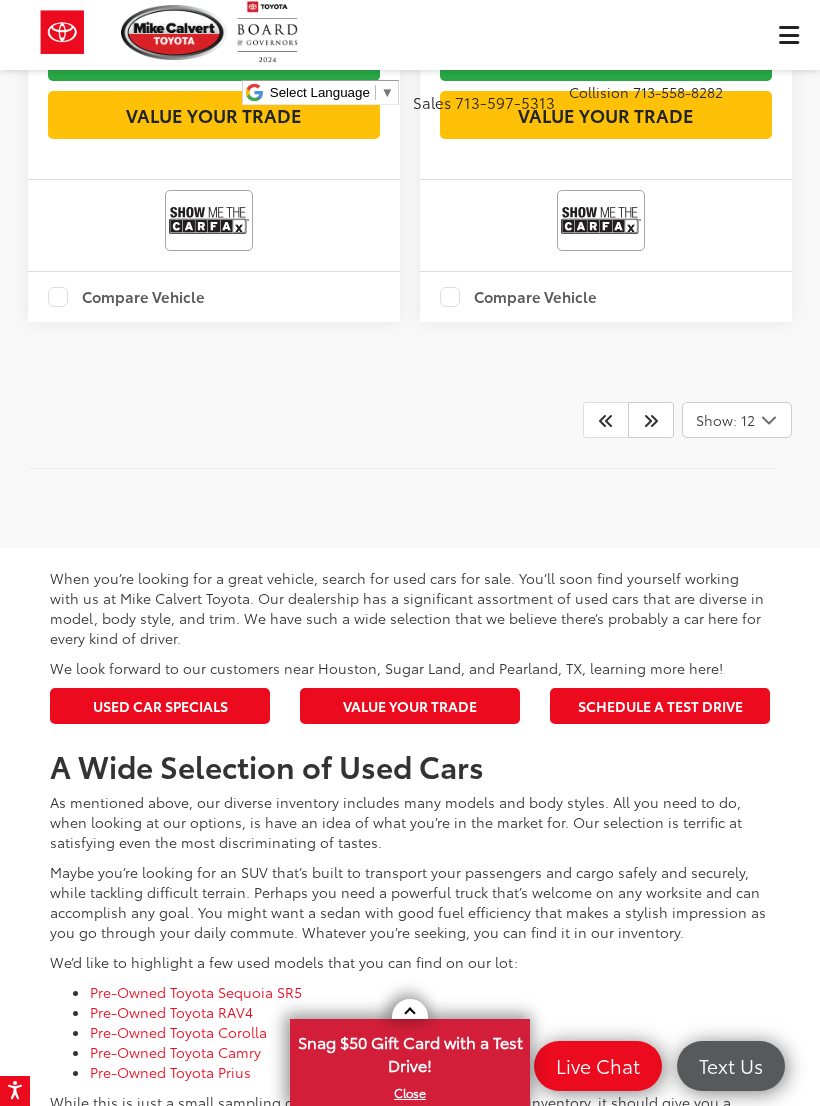 click at bounding box center [651, 420] 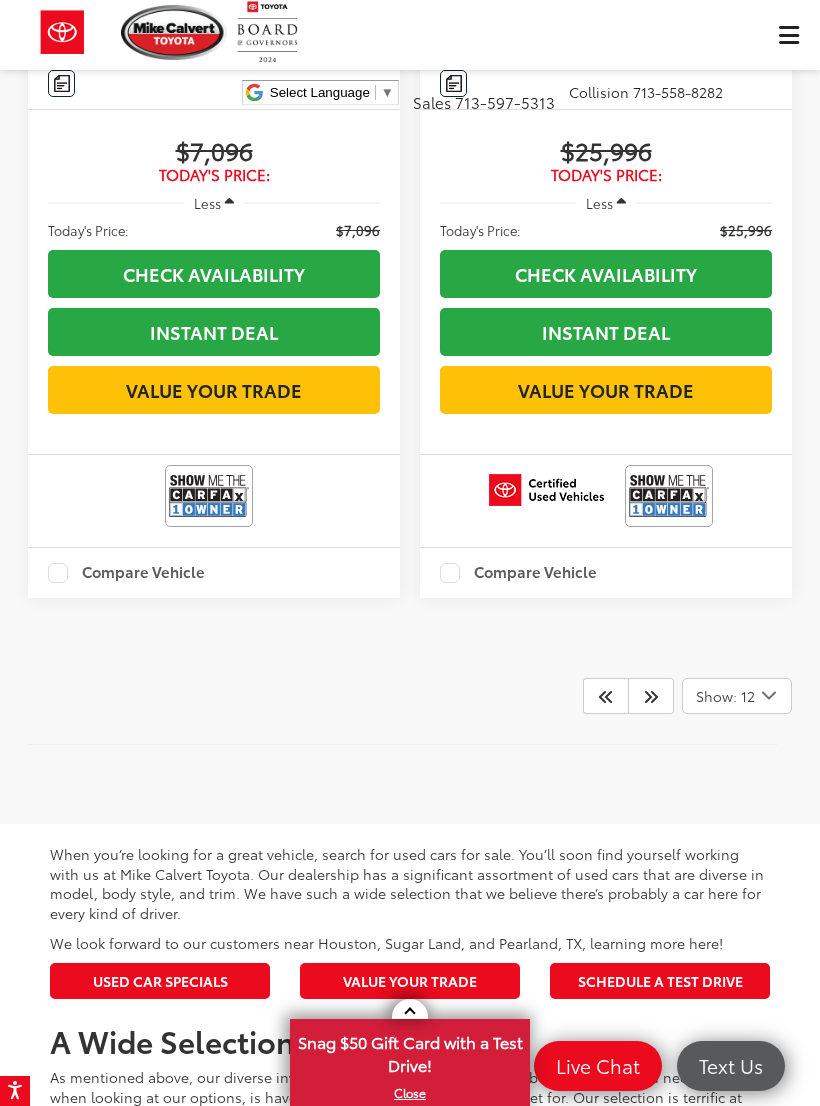 scroll, scrollTop: 5651, scrollLeft: 0, axis: vertical 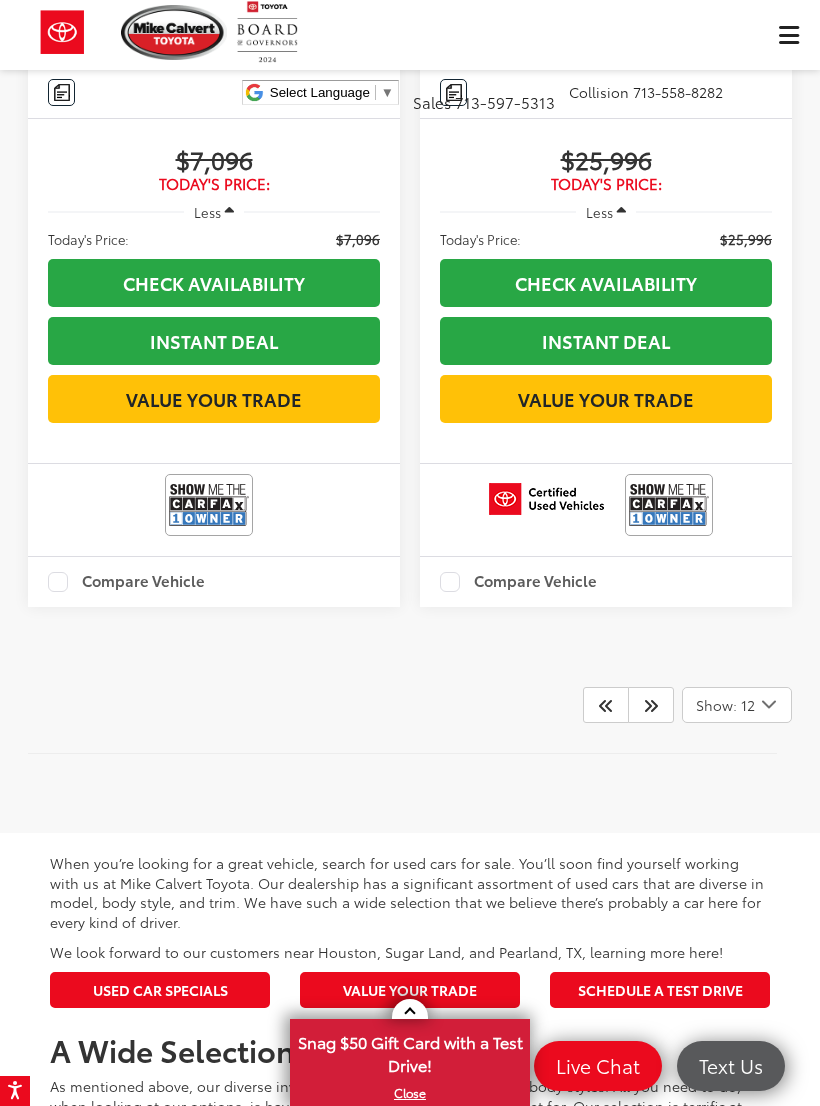 click at bounding box center (651, 705) 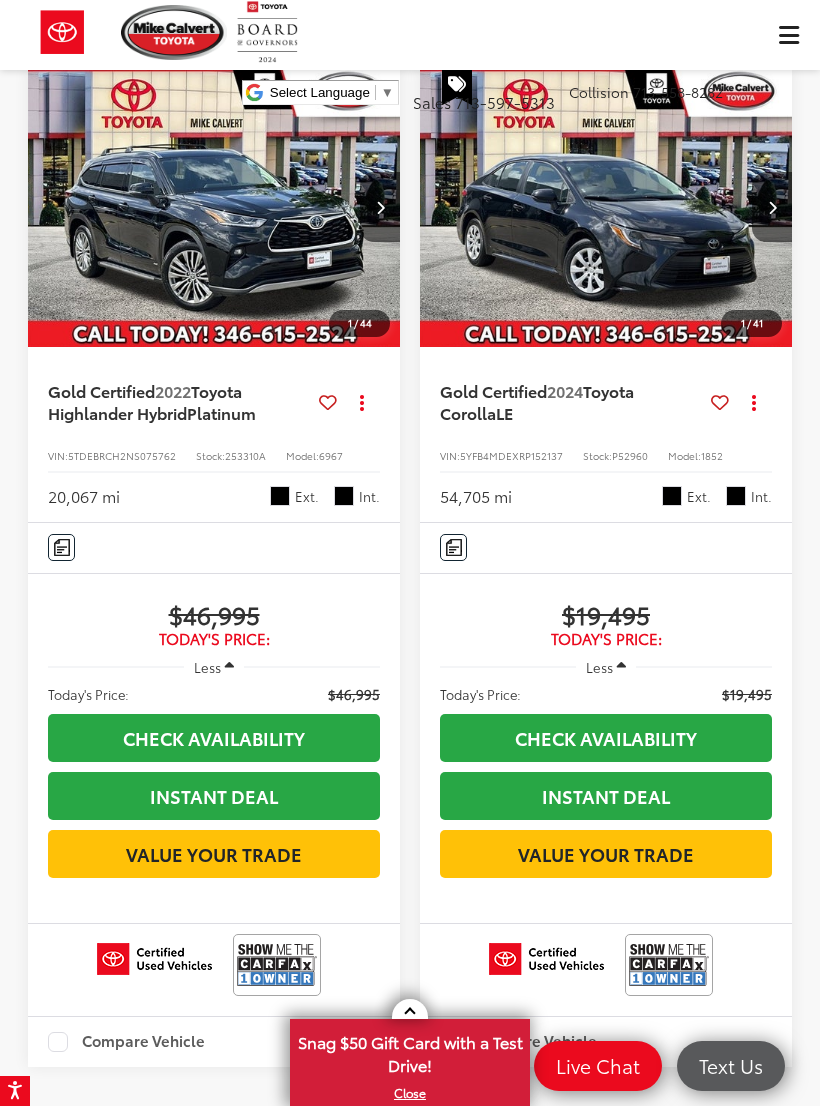 scroll, scrollTop: 5267, scrollLeft: 0, axis: vertical 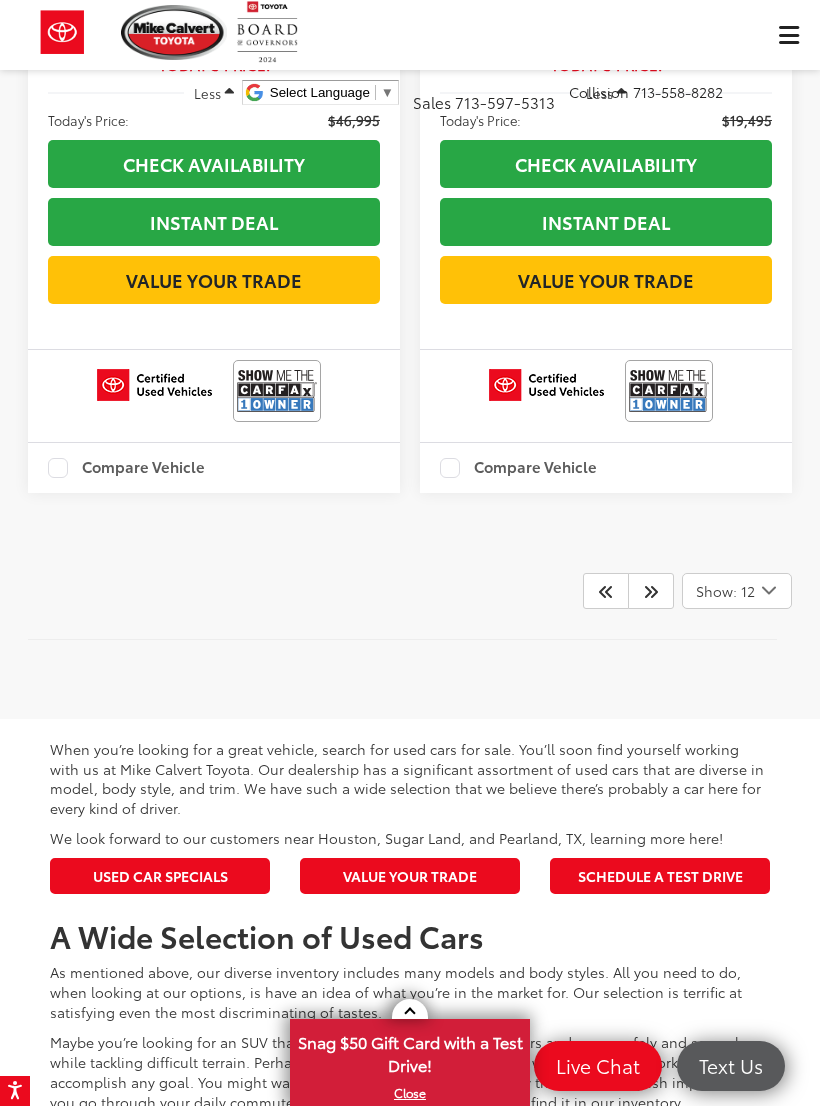 click at bounding box center [651, 591] 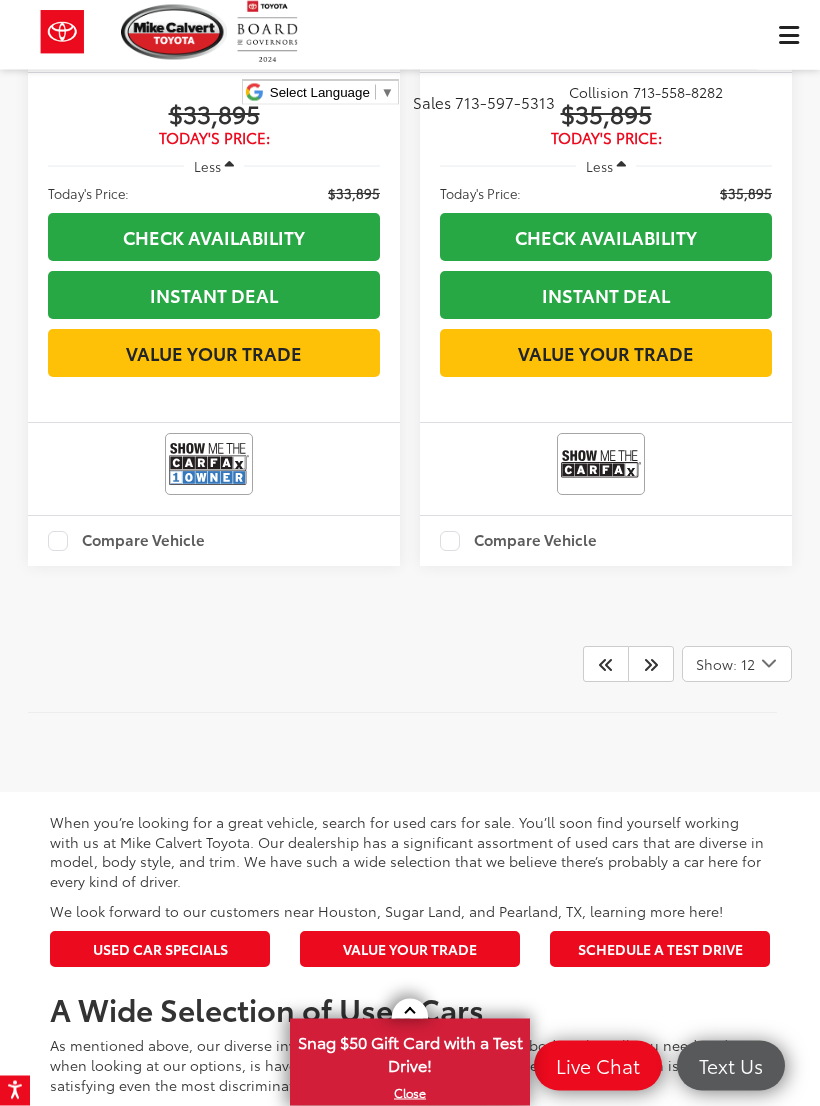 scroll, scrollTop: 5775, scrollLeft: 0, axis: vertical 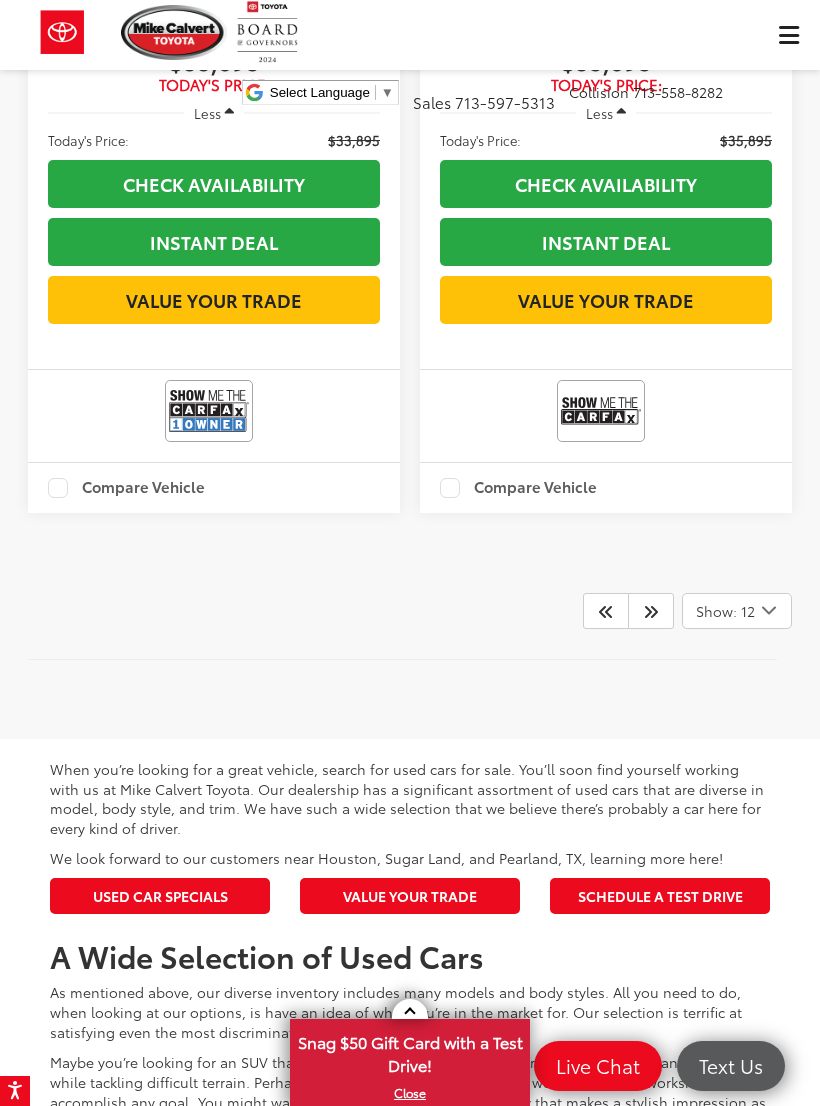 click at bounding box center (651, 611) 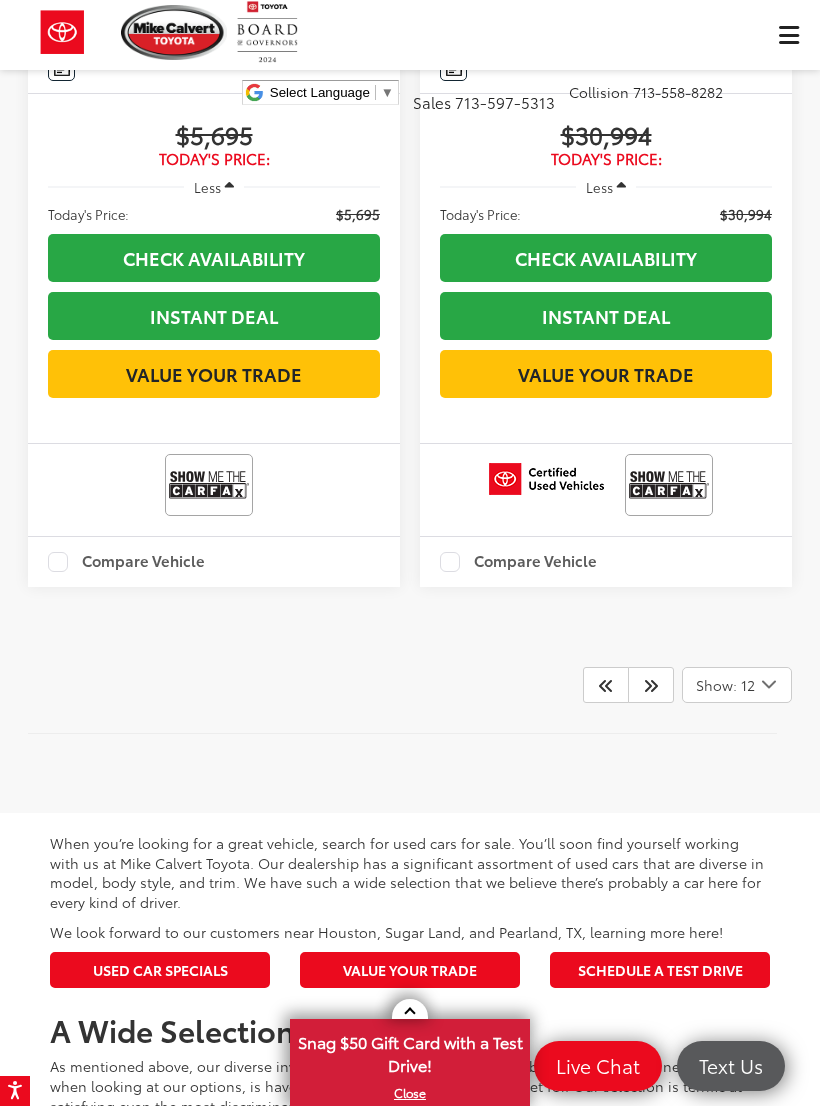 scroll, scrollTop: 5836, scrollLeft: 0, axis: vertical 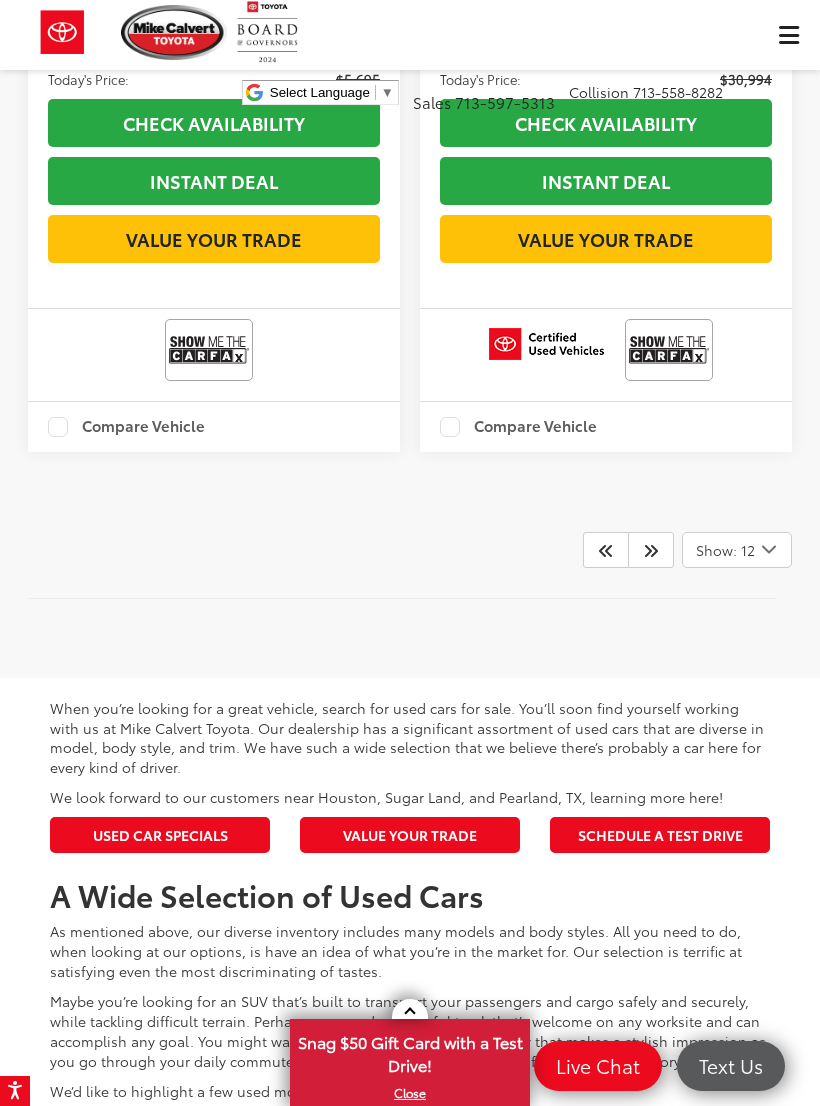 click at bounding box center (651, 550) 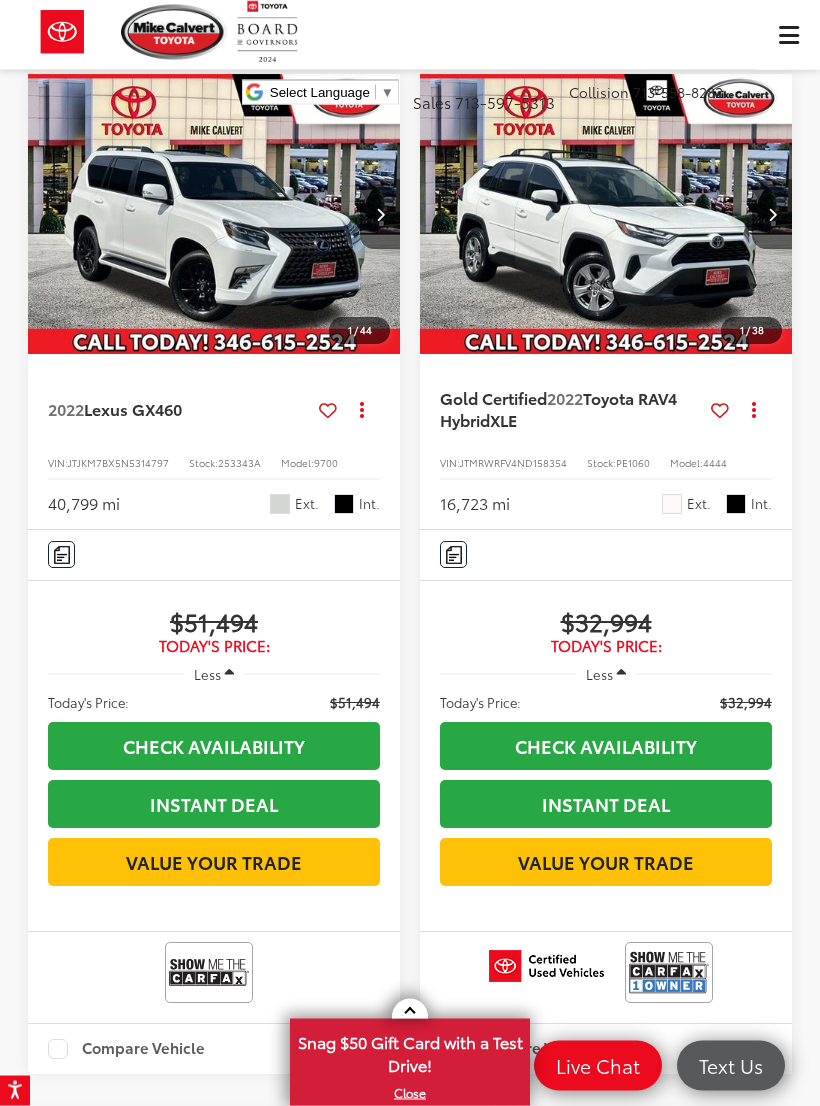 scroll, scrollTop: 1057, scrollLeft: 0, axis: vertical 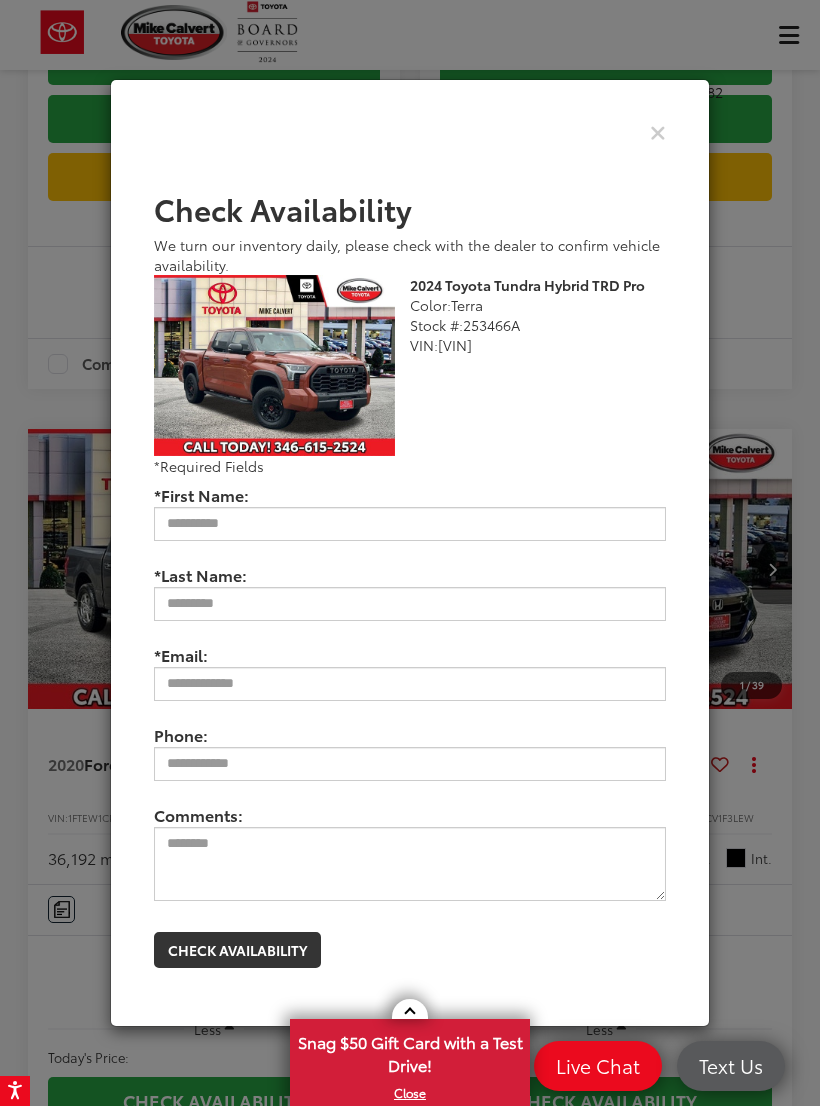 click at bounding box center [658, 131] 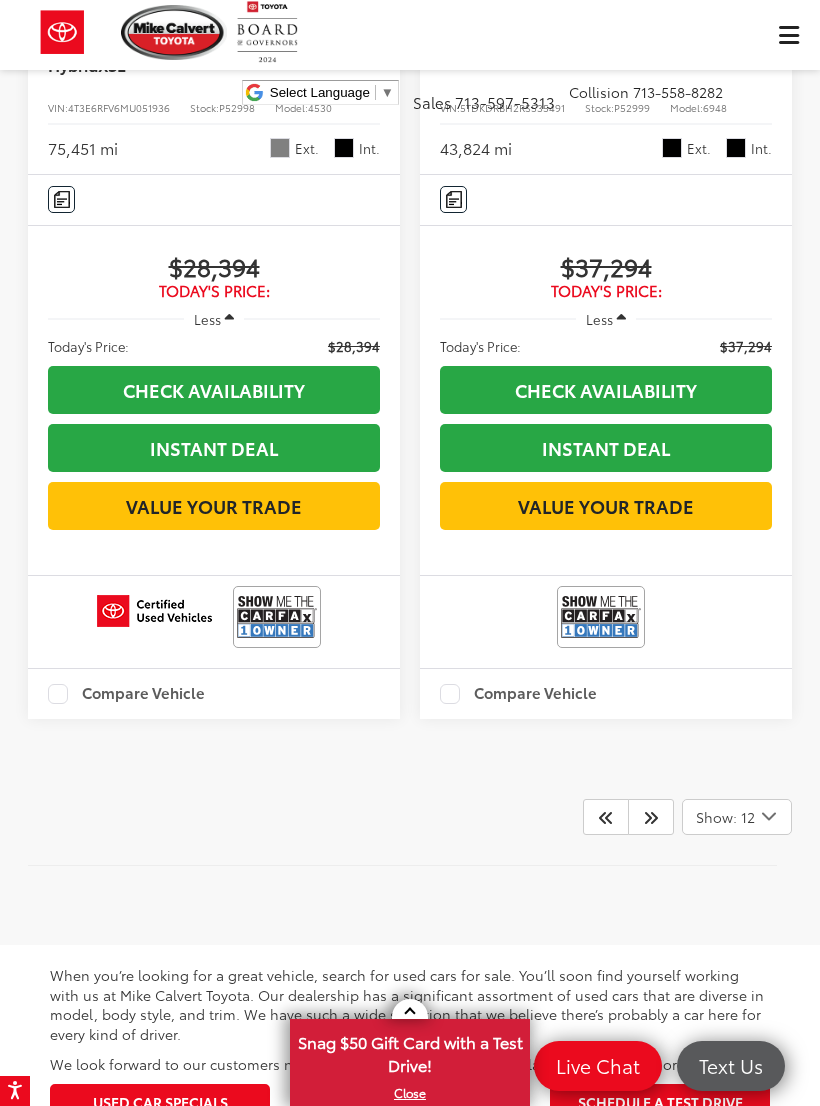 scroll, scrollTop: 5588, scrollLeft: 0, axis: vertical 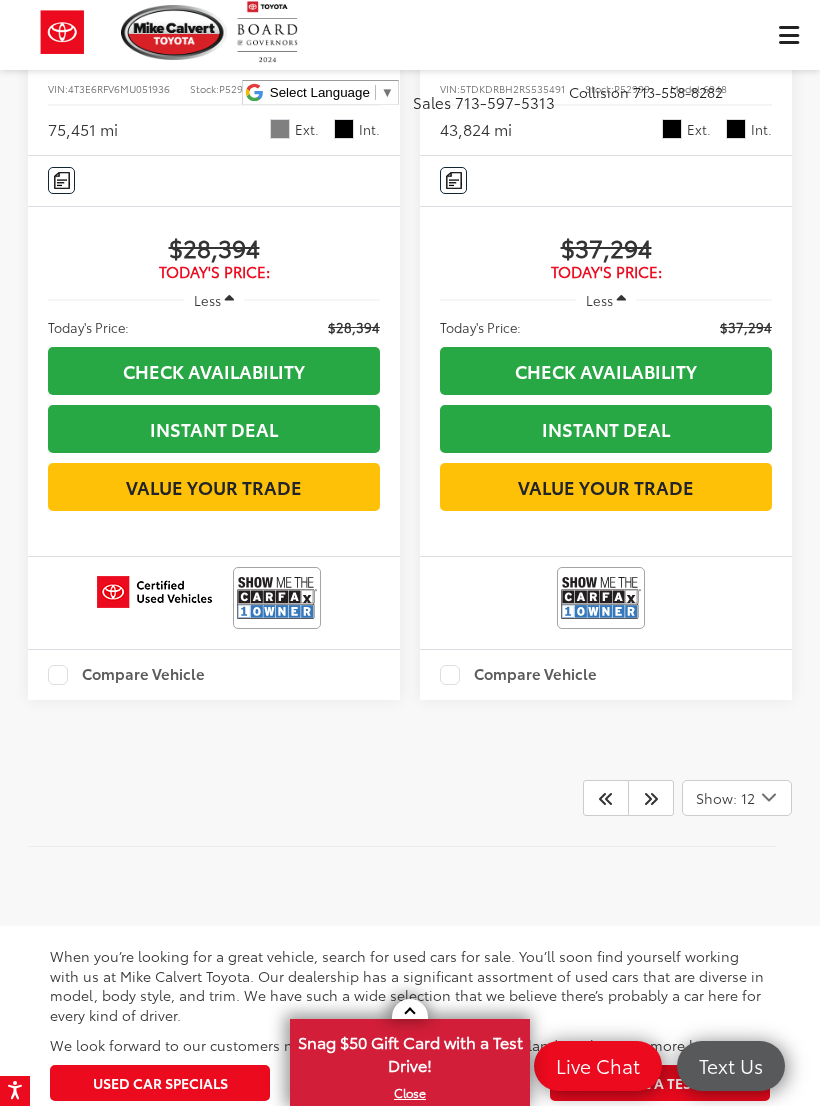 click at bounding box center (651, 798) 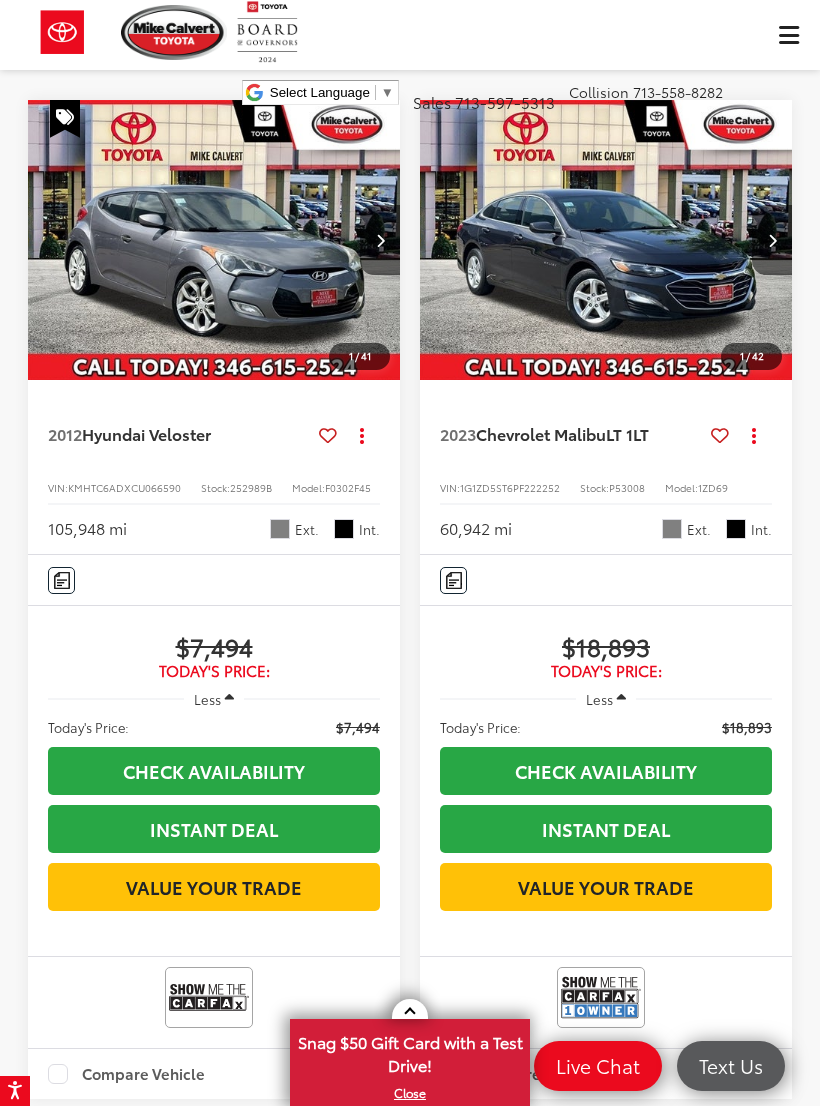 scroll, scrollTop: 4150, scrollLeft: 0, axis: vertical 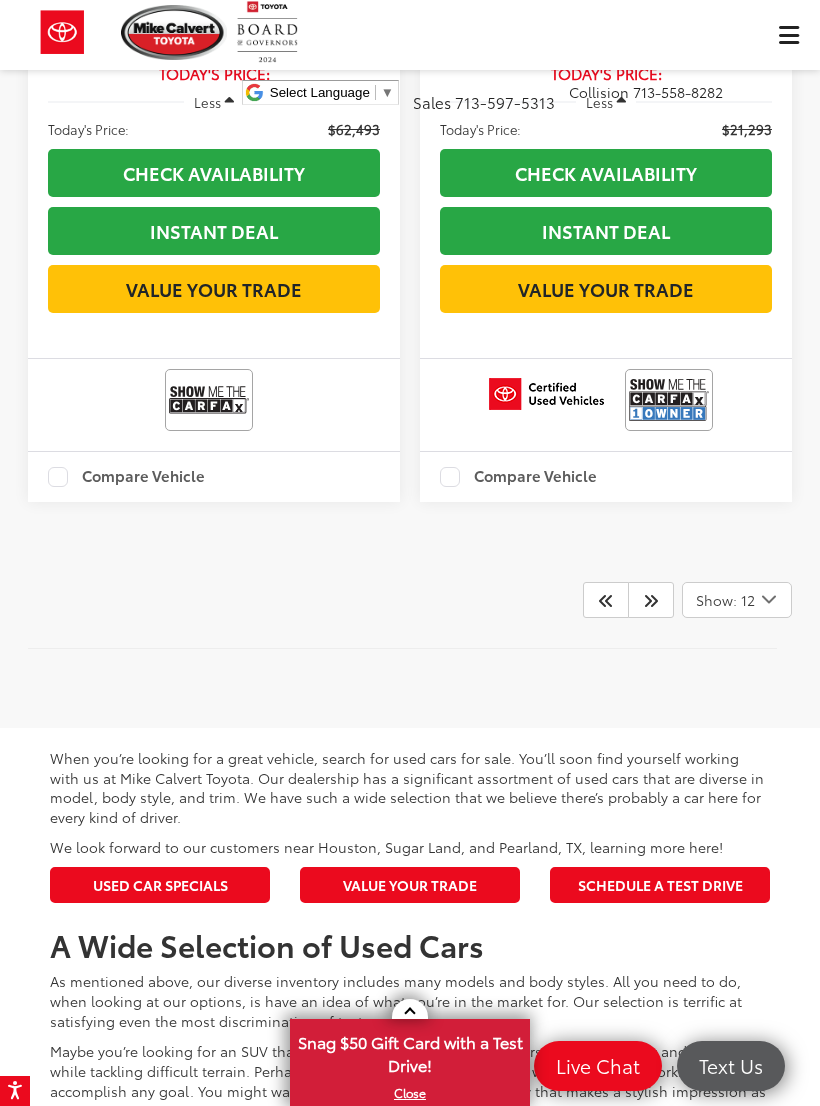click at bounding box center (651, 600) 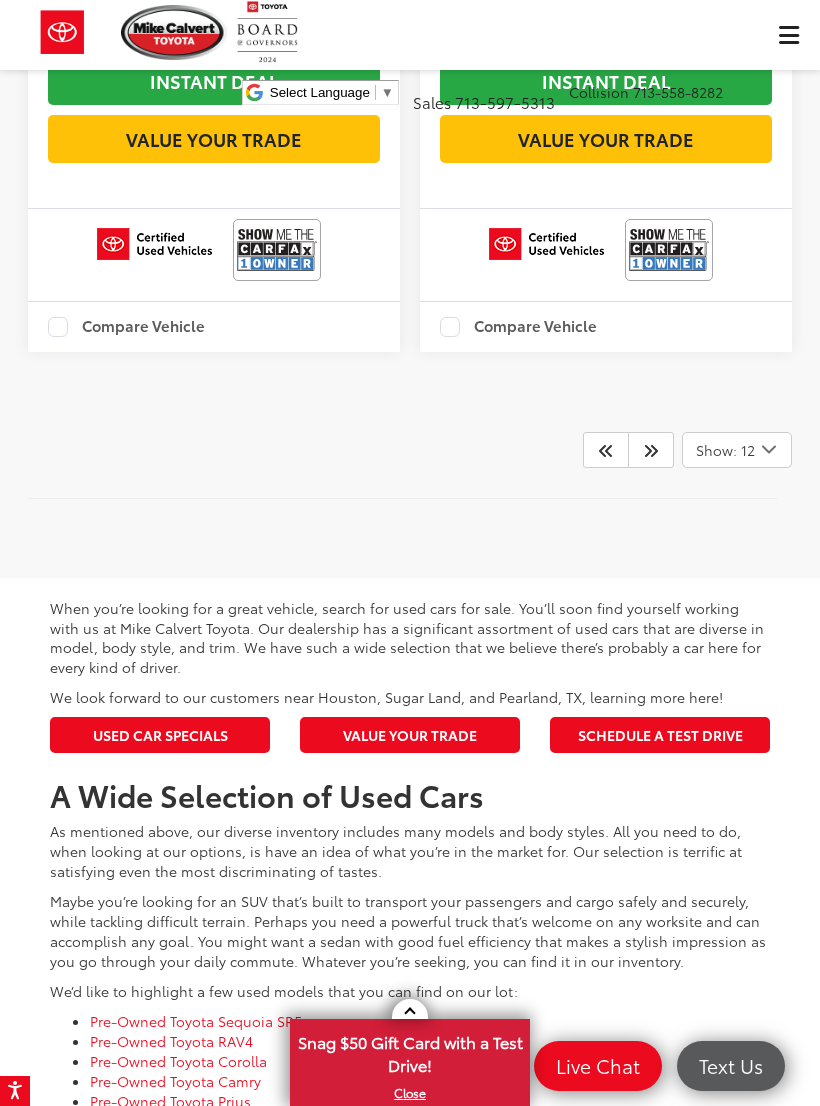 scroll, scrollTop: 5954, scrollLeft: 0, axis: vertical 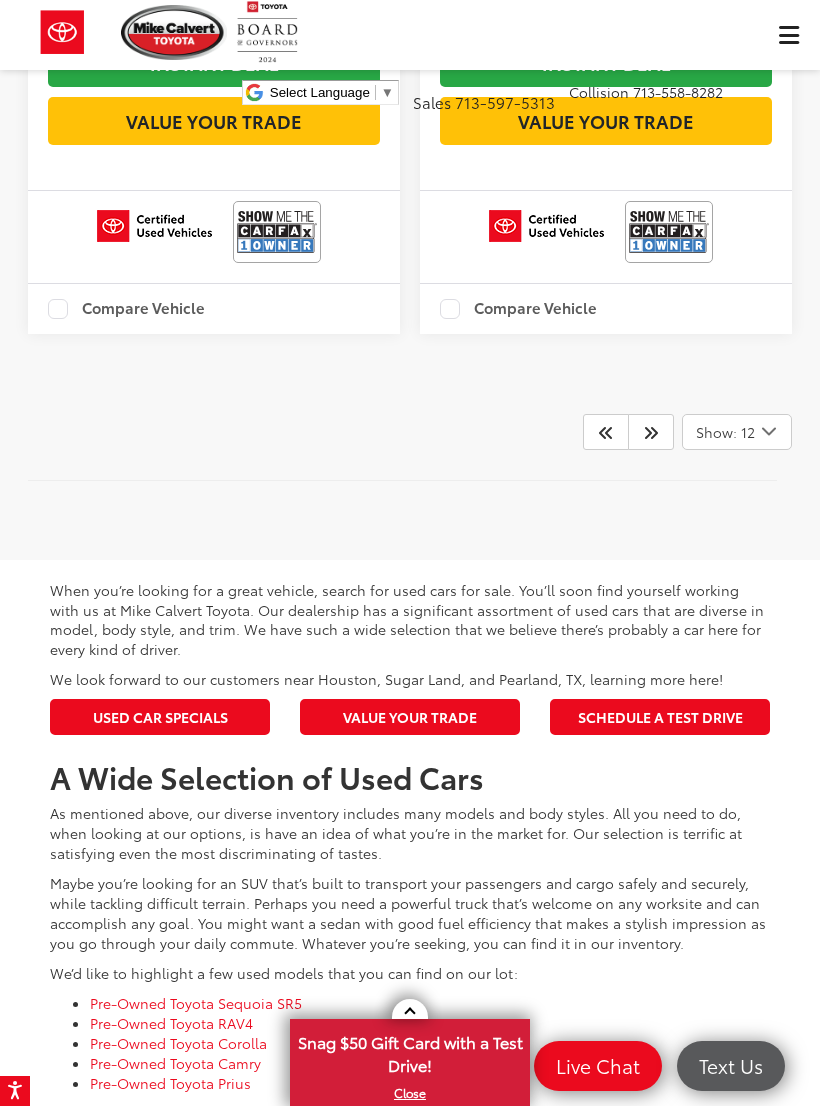 click at bounding box center [651, 432] 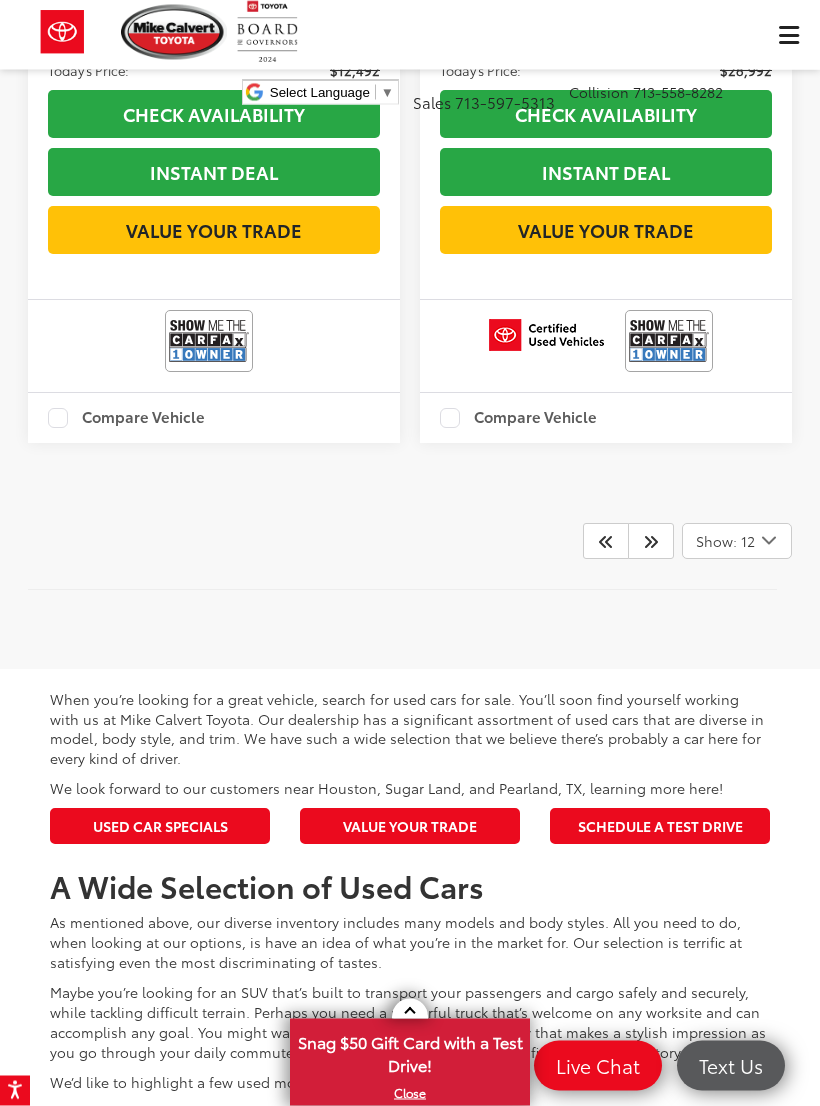scroll, scrollTop: 5915, scrollLeft: 0, axis: vertical 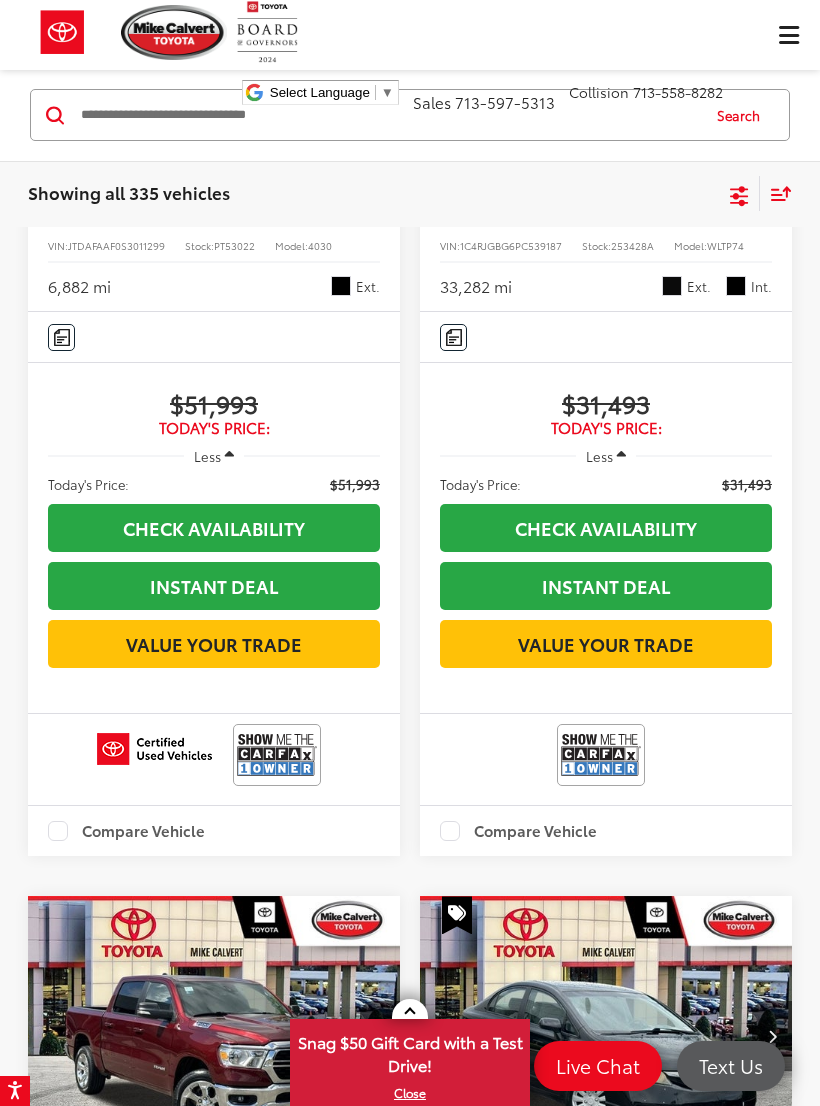 click 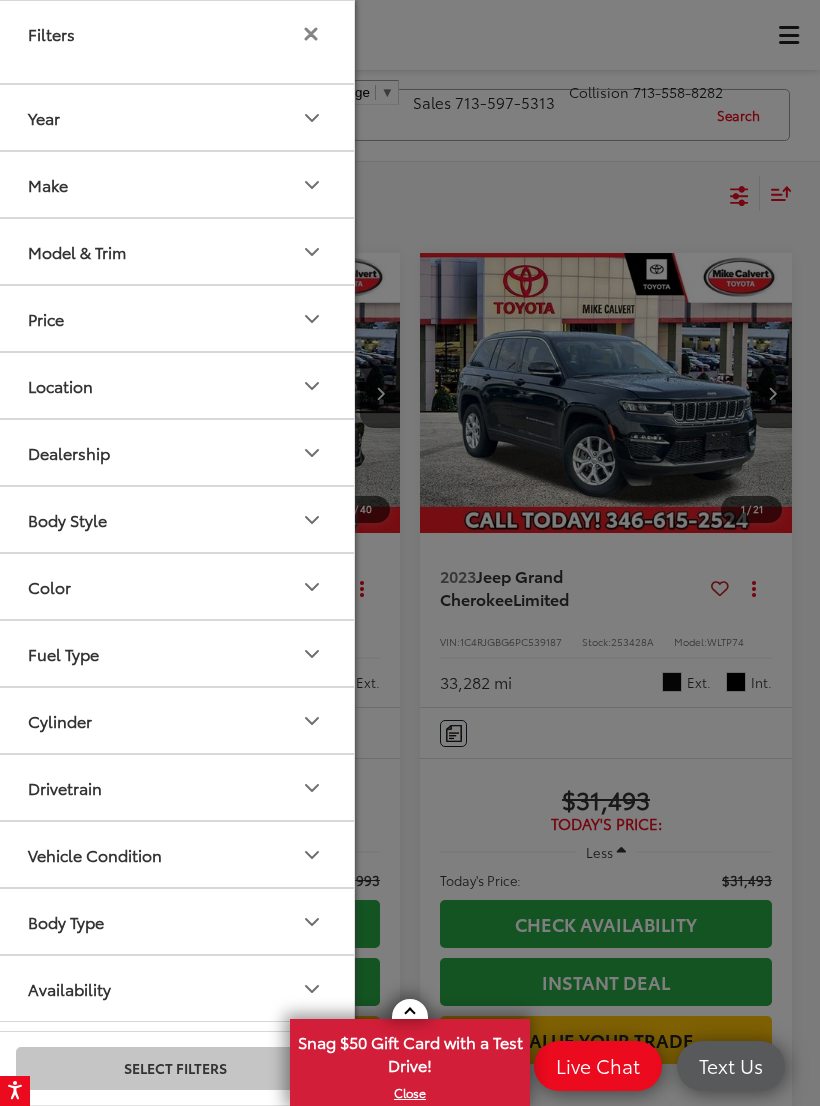 scroll, scrollTop: 31, scrollLeft: 0, axis: vertical 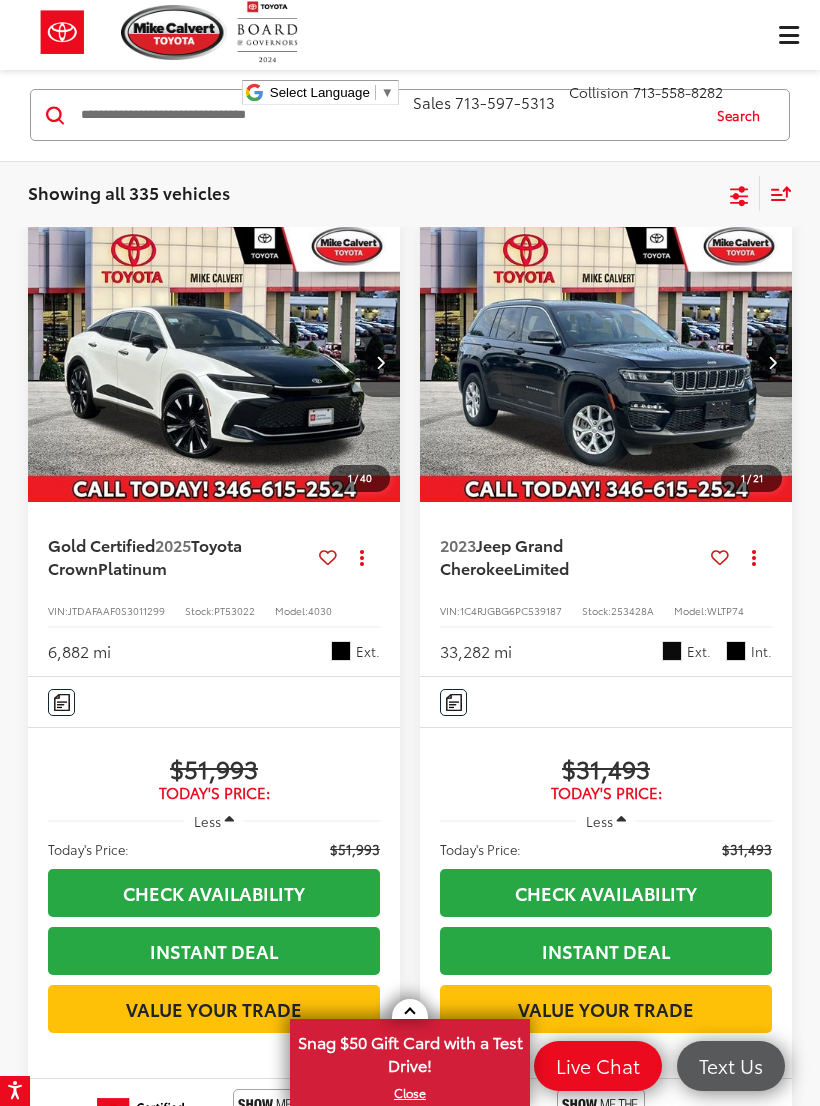 click 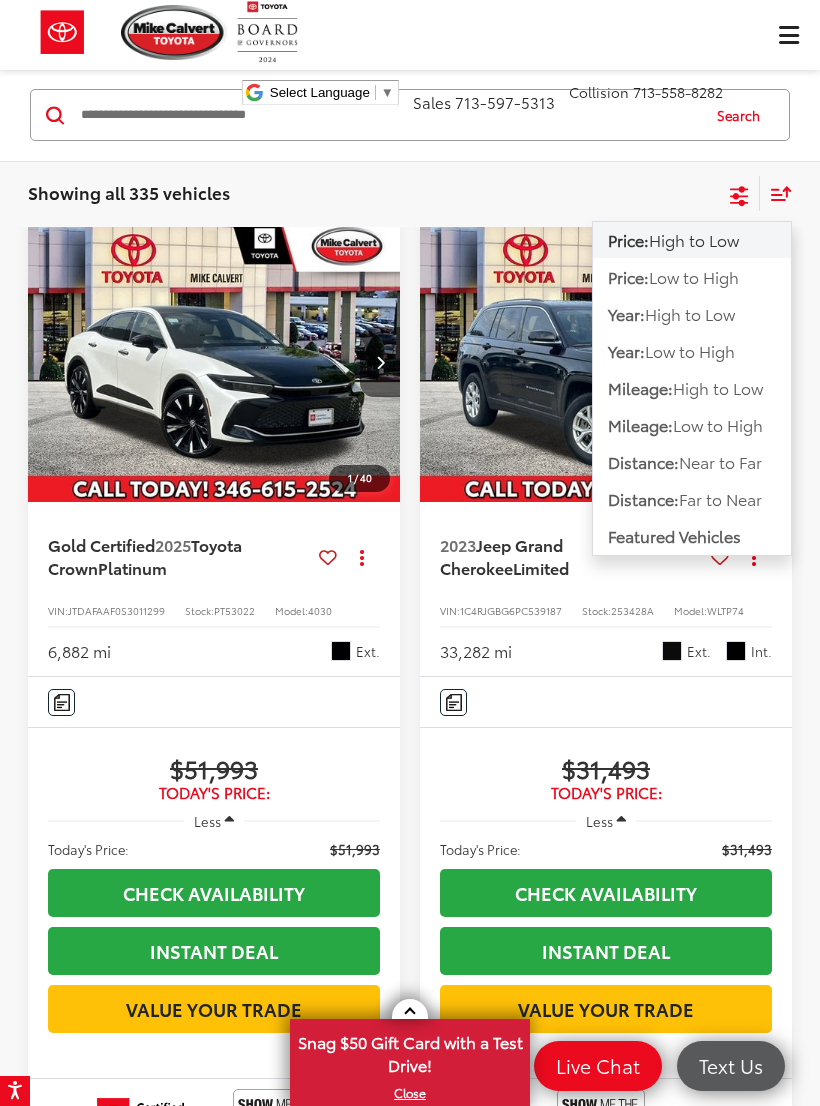 click on "Low to High" at bounding box center (694, 276) 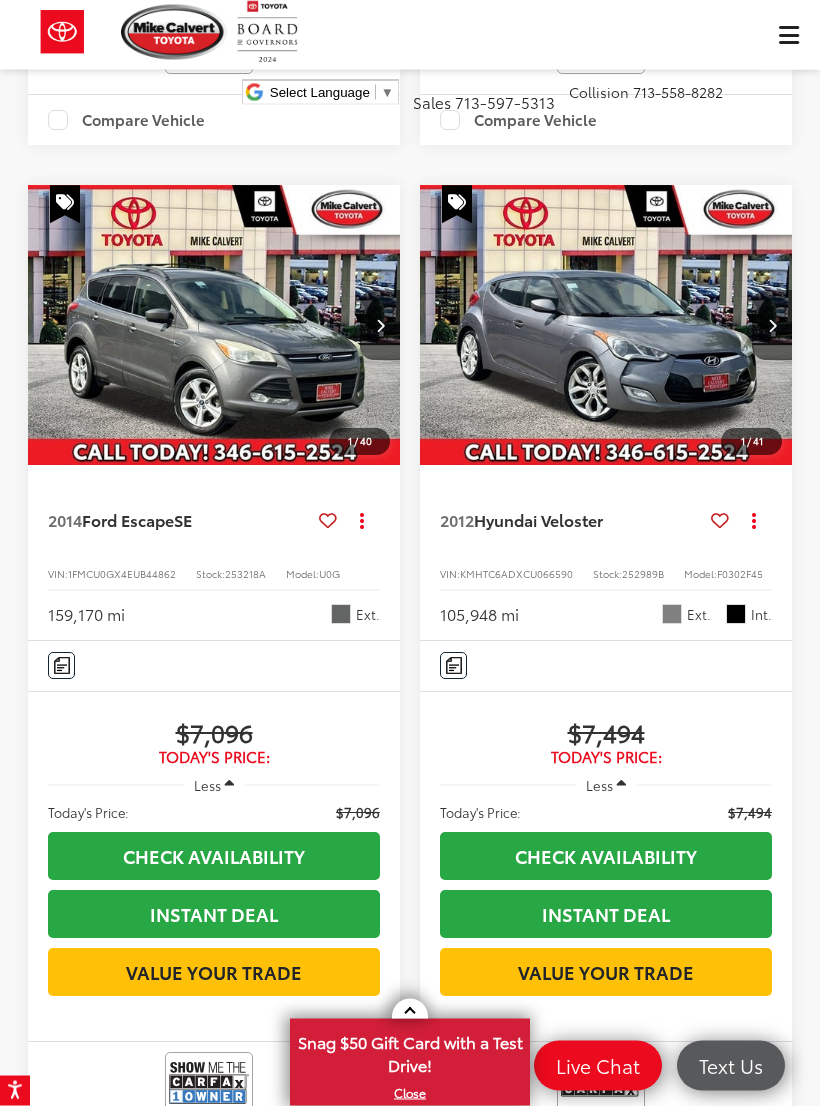 scroll, scrollTop: 5121, scrollLeft: 0, axis: vertical 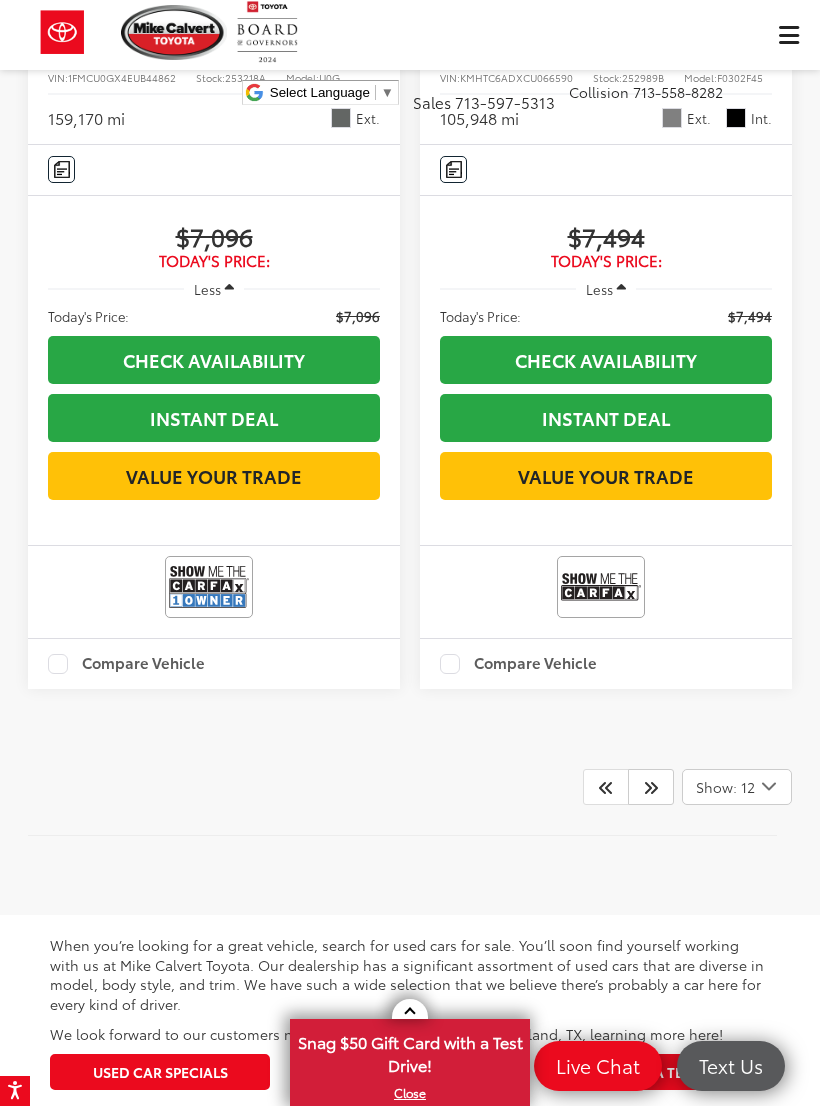 click at bounding box center (651, 787) 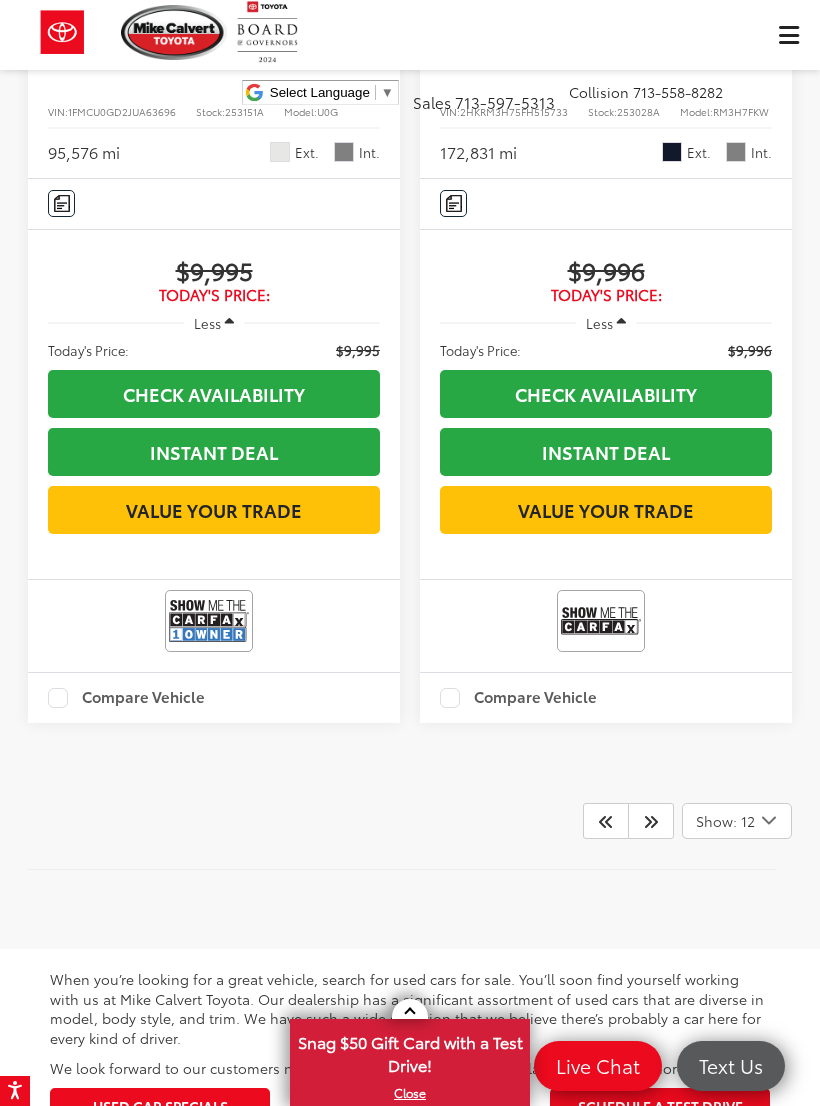 scroll, scrollTop: 5581, scrollLeft: 0, axis: vertical 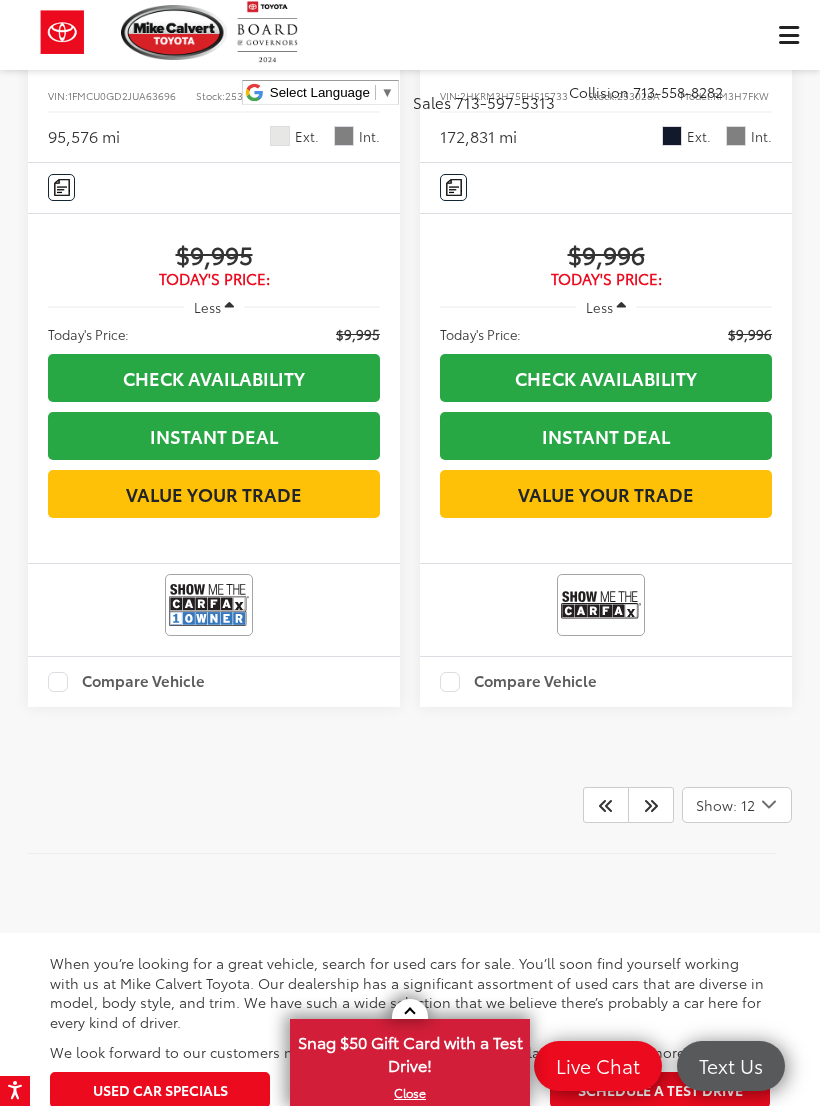 click at bounding box center (651, 805) 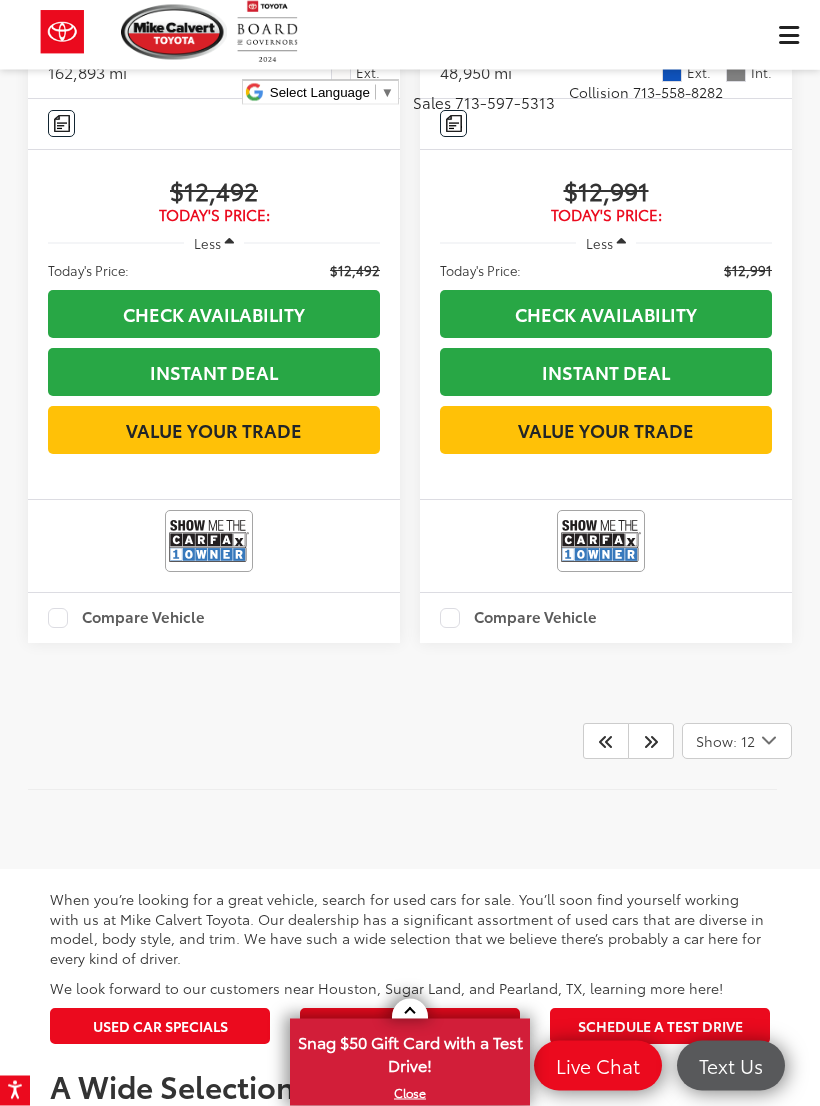scroll, scrollTop: 5709, scrollLeft: 0, axis: vertical 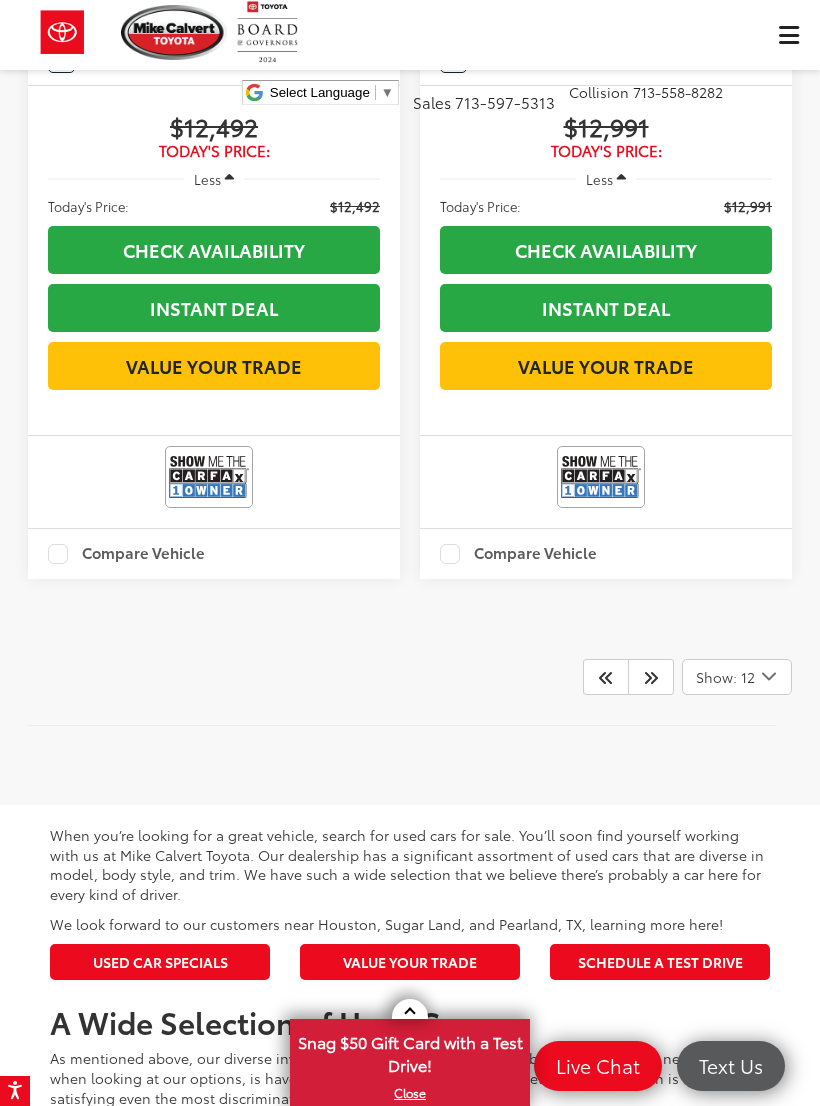 click at bounding box center (651, 677) 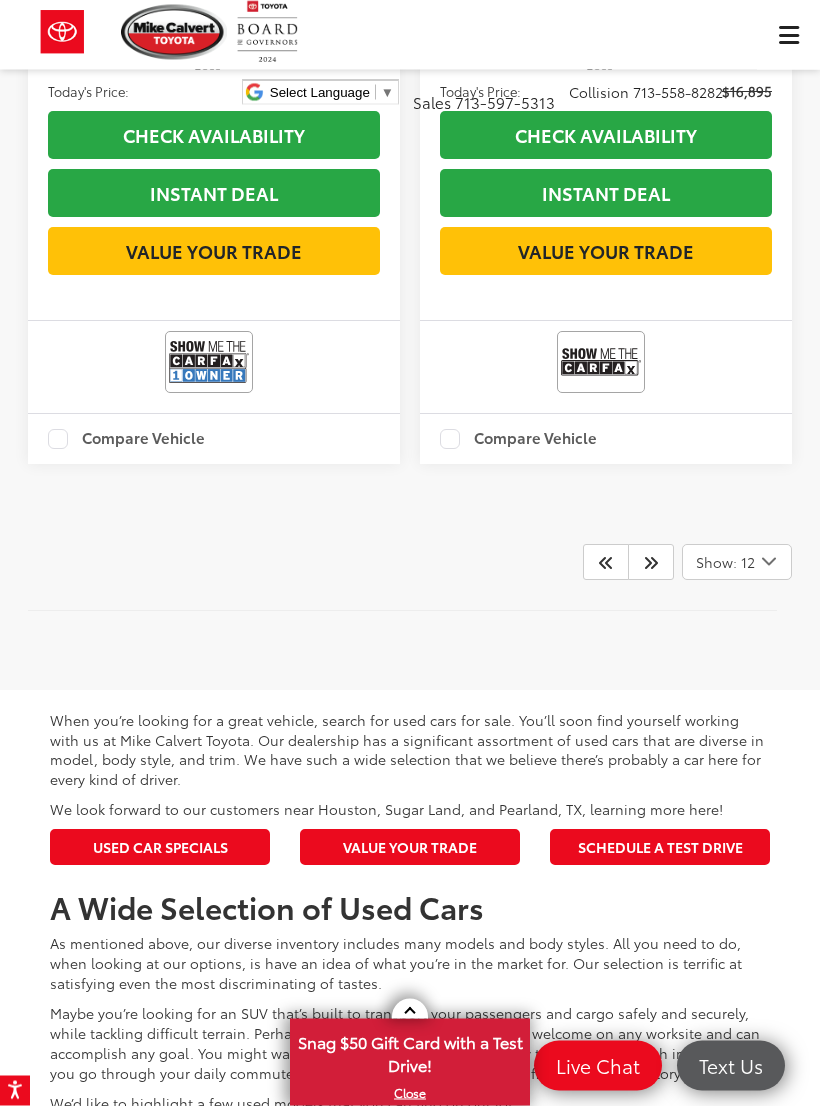 scroll, scrollTop: 5838, scrollLeft: 0, axis: vertical 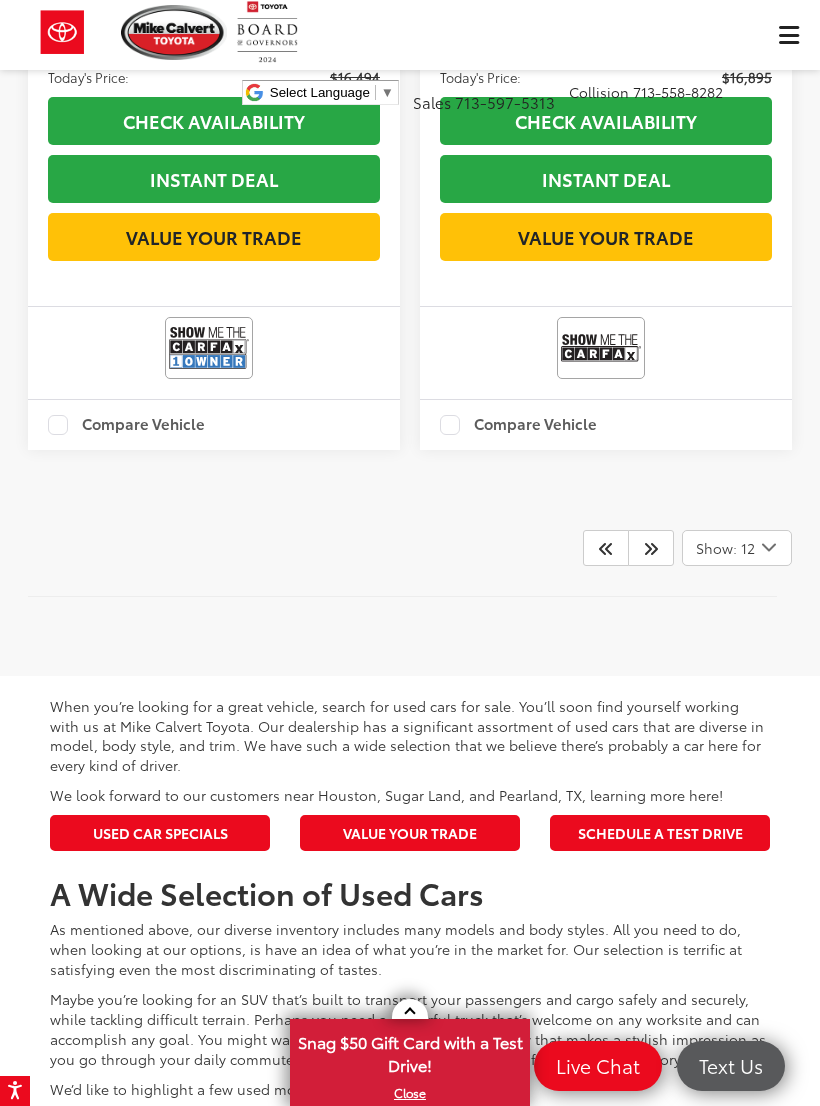 click at bounding box center (651, 548) 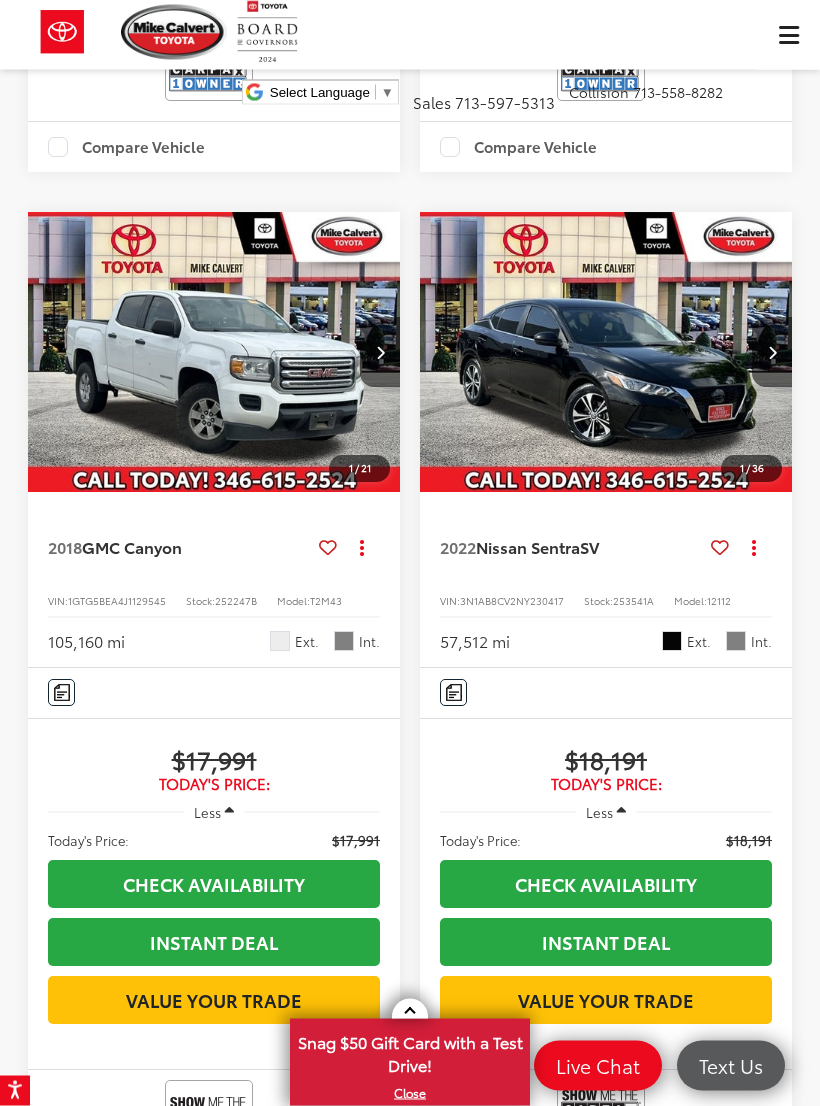 scroll, scrollTop: 3006, scrollLeft: 0, axis: vertical 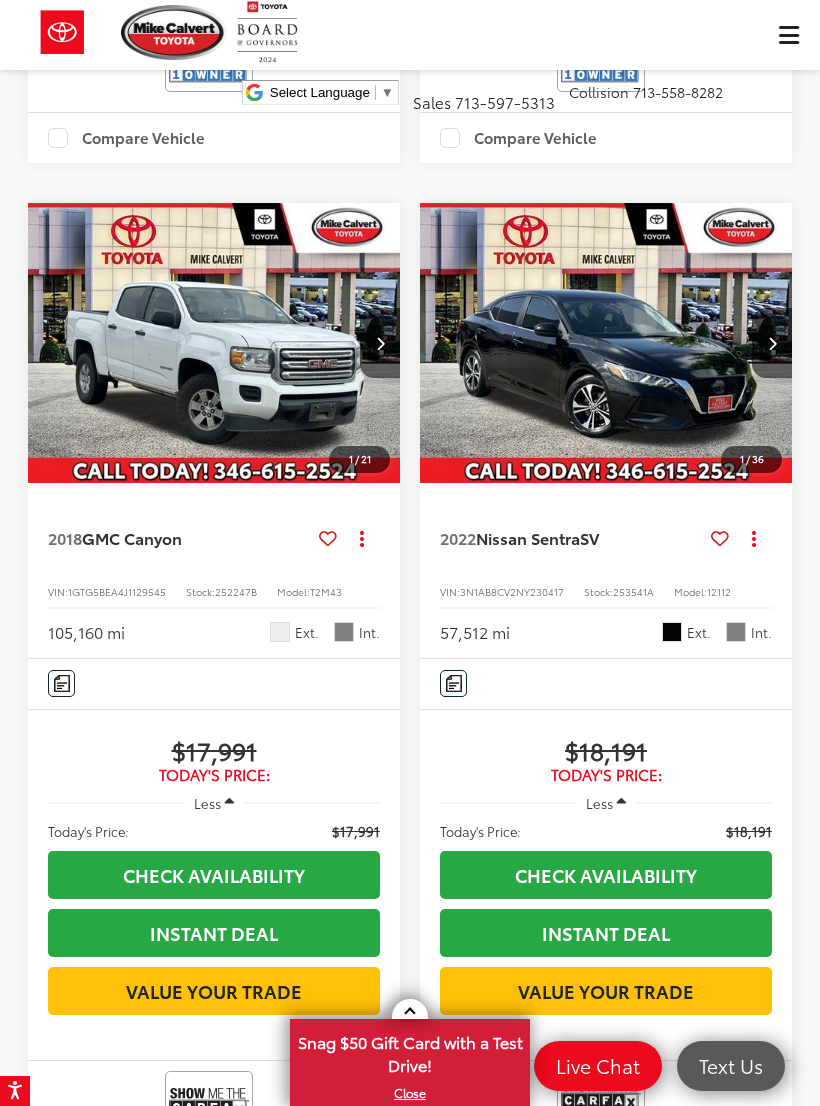 click at bounding box center [214, 343] 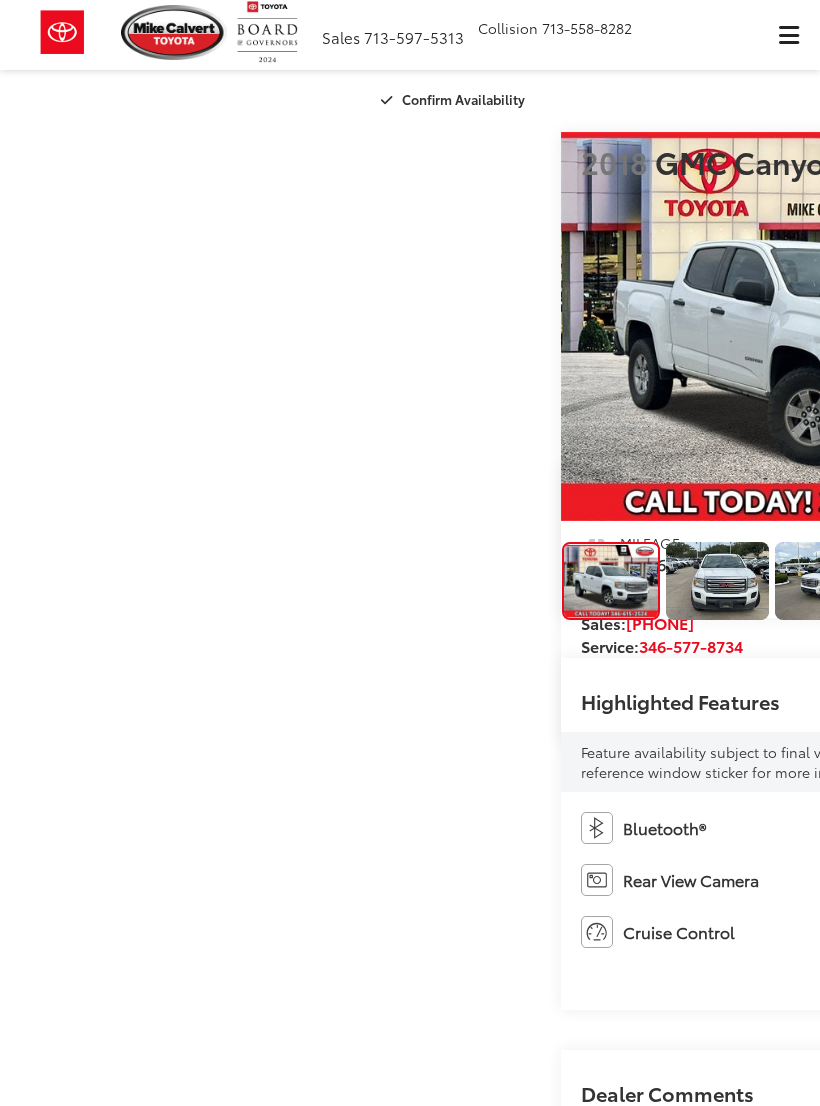 scroll, scrollTop: 0, scrollLeft: 0, axis: both 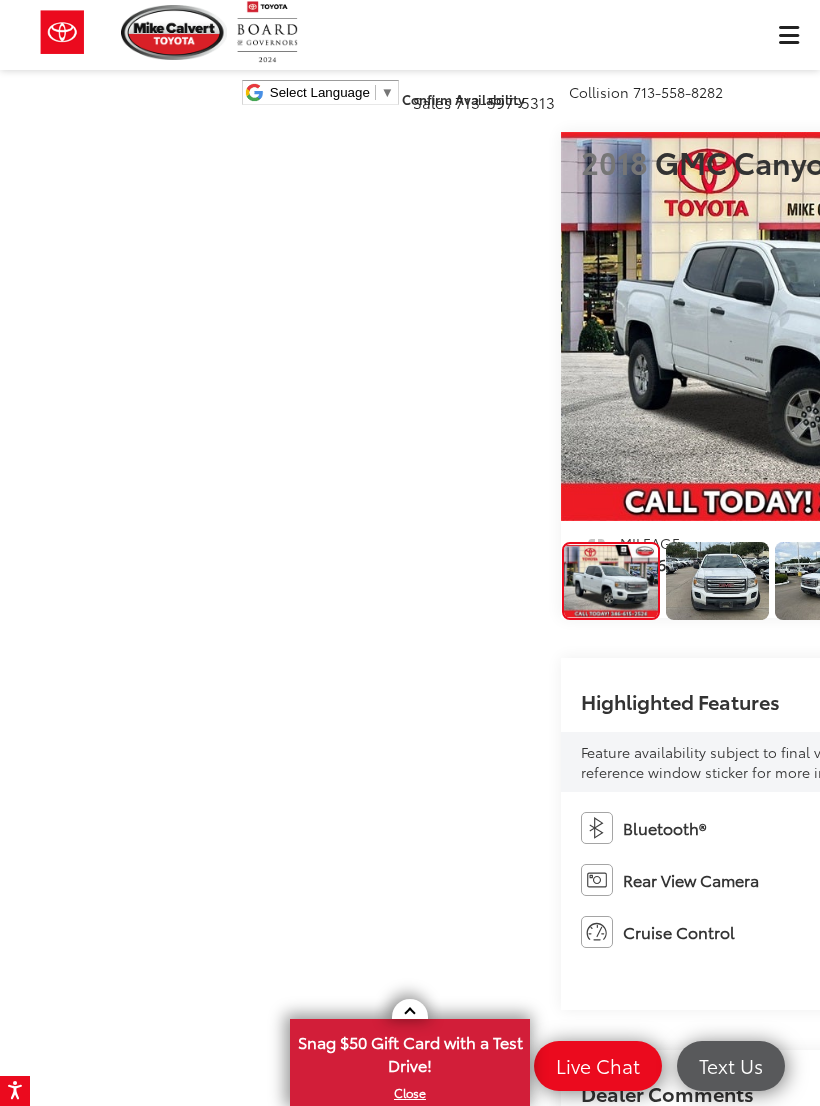 click at bounding box center (1059, 328) 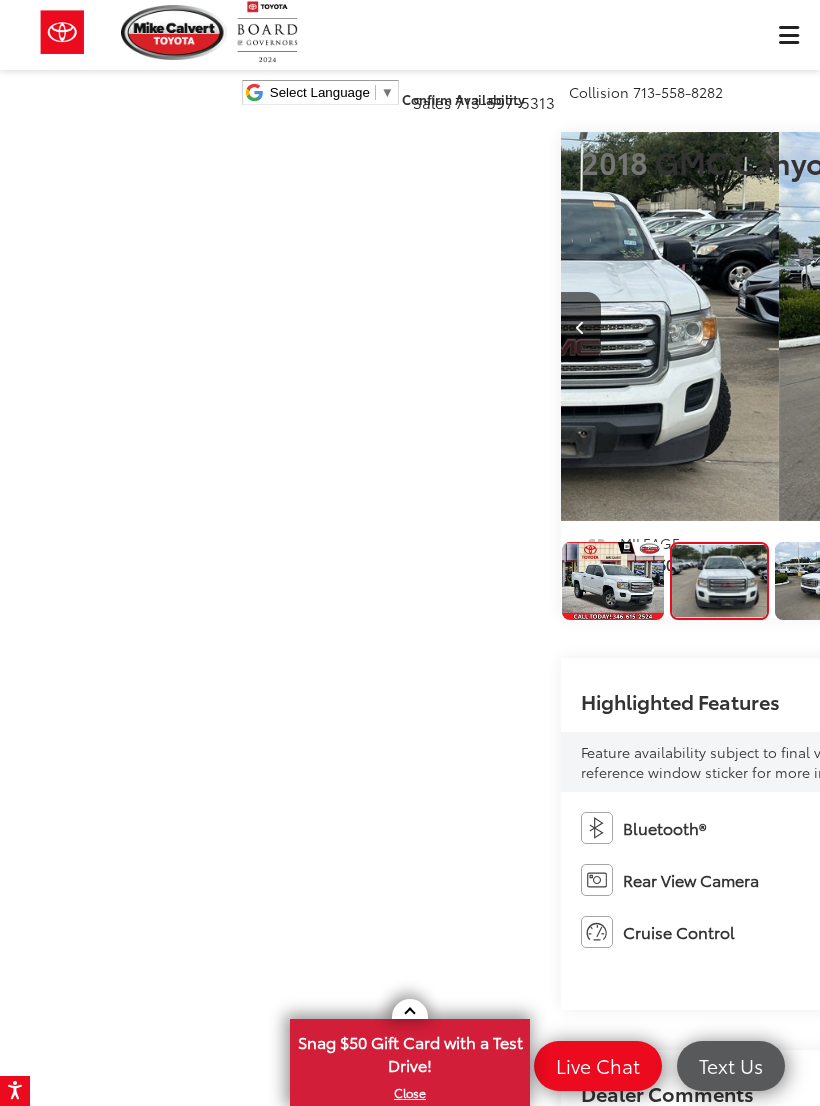 click at bounding box center (1060, 327) 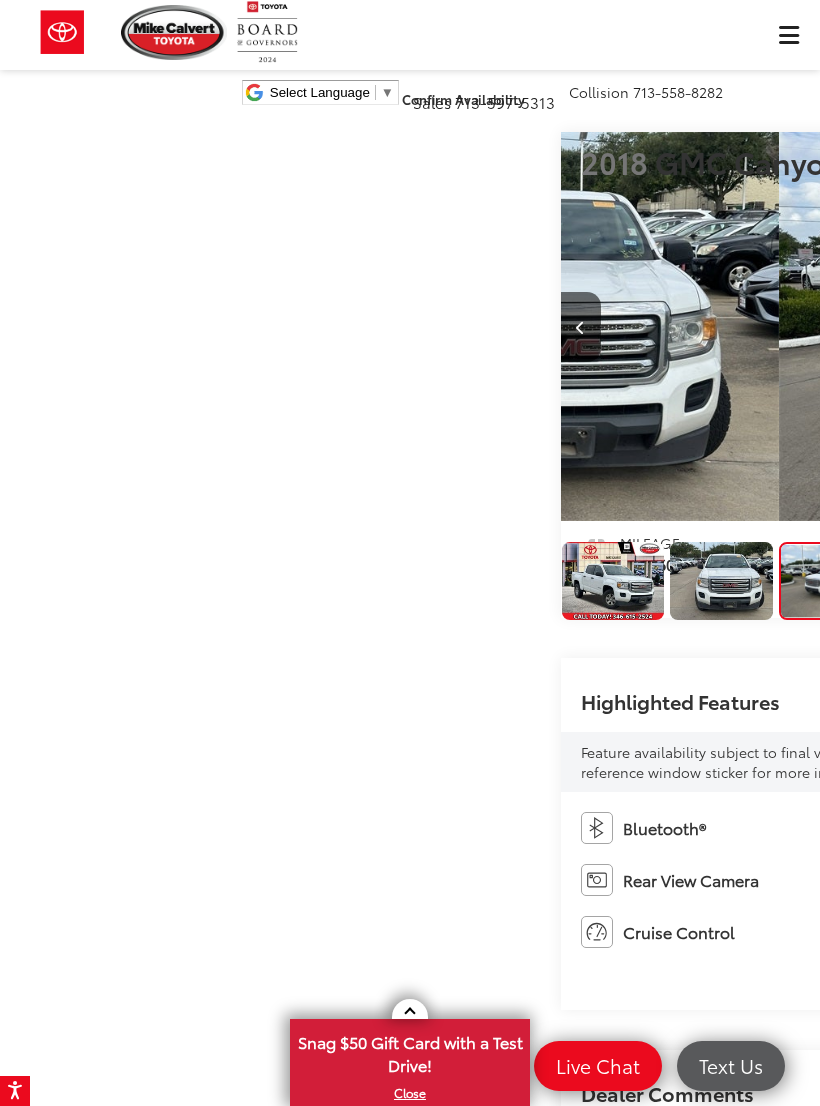 scroll, scrollTop: 0, scrollLeft: 1592, axis: horizontal 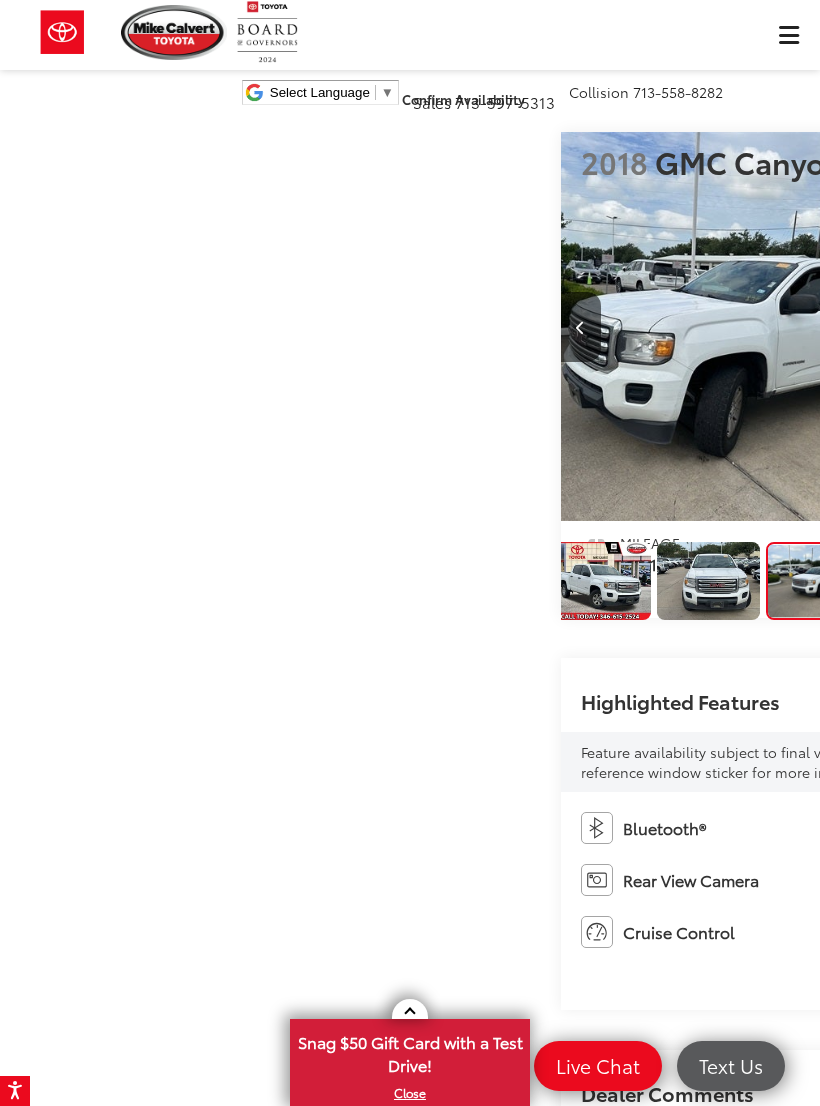 click at bounding box center (1060, 327) 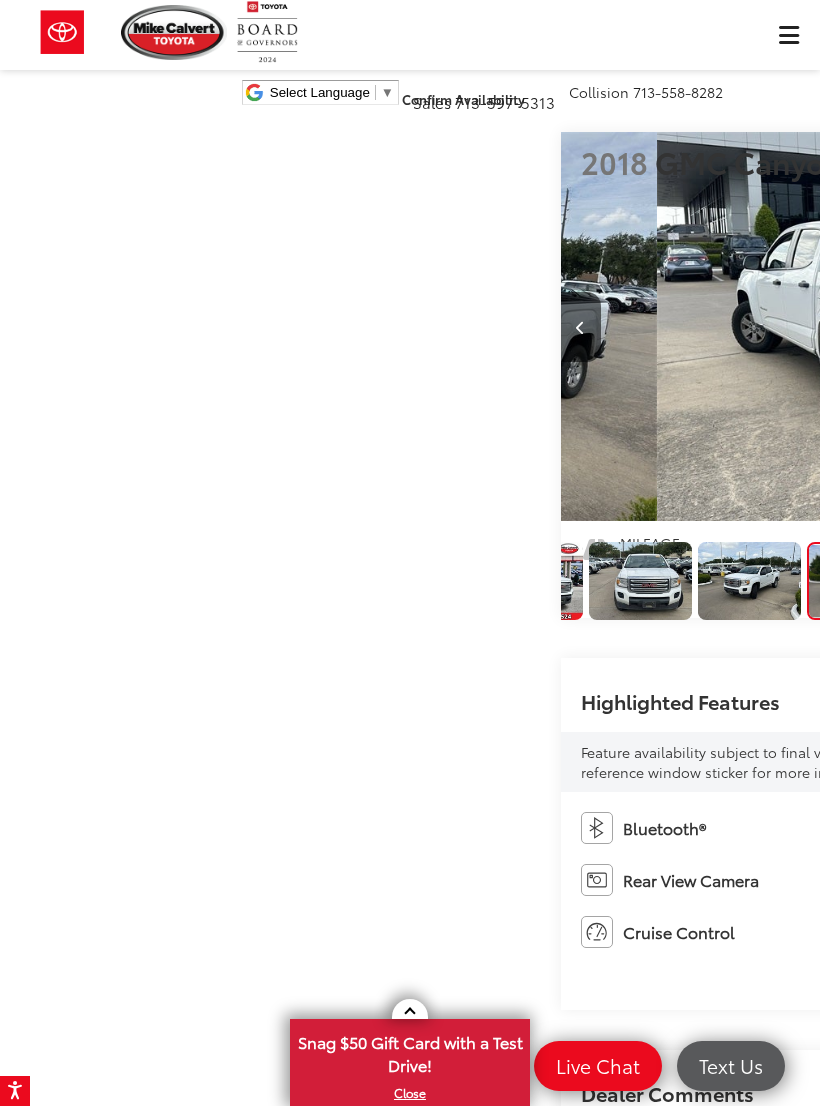 scroll, scrollTop: 0, scrollLeft: 139, axis: horizontal 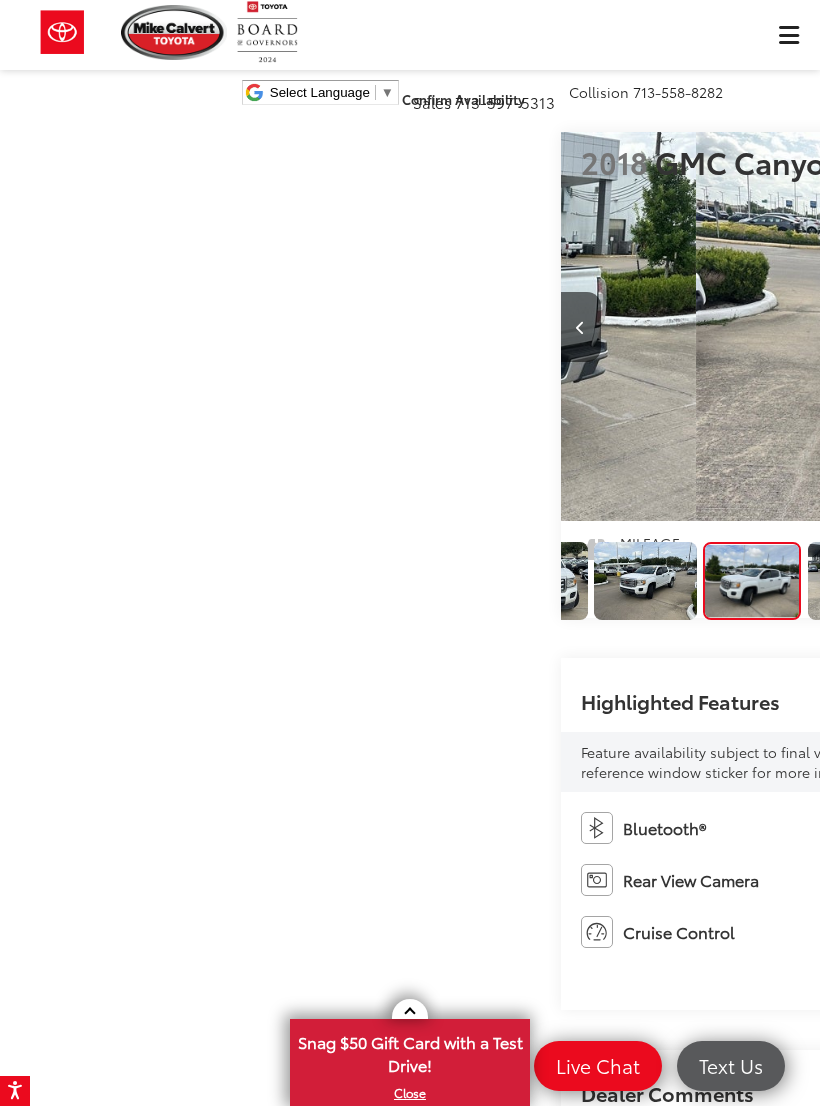 click at bounding box center [1060, 327] 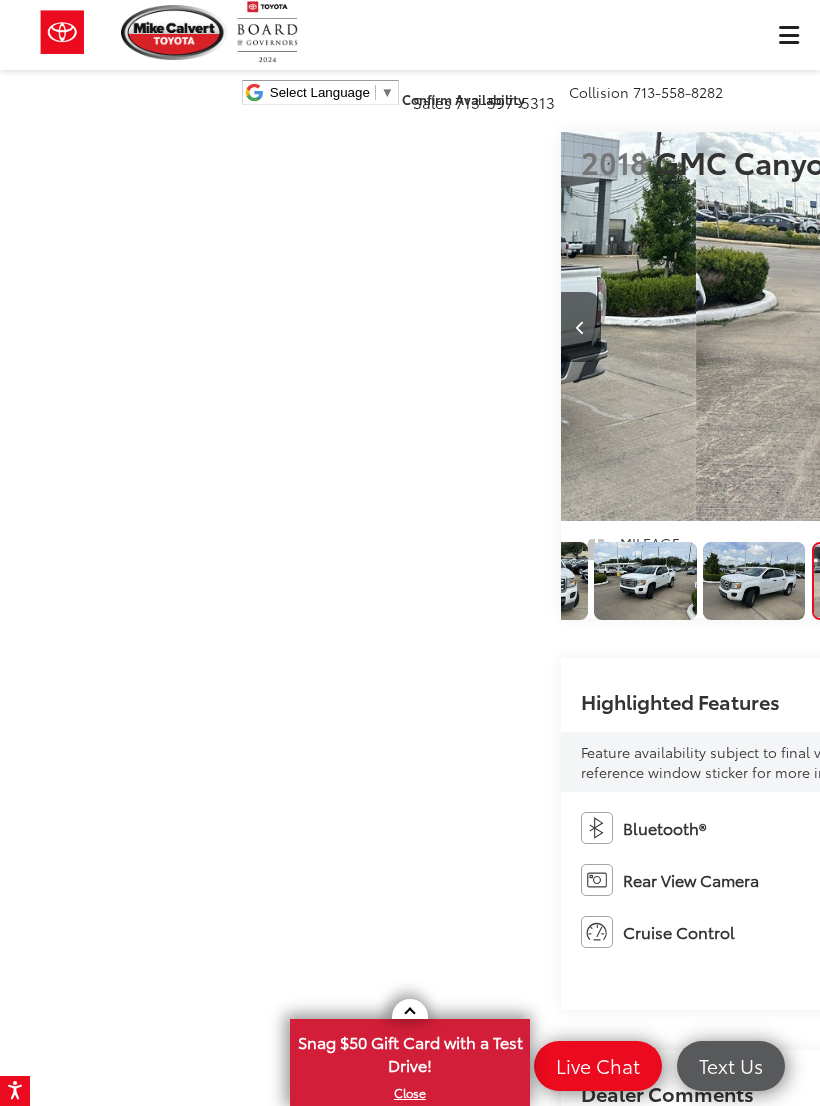 scroll, scrollTop: 0, scrollLeft: 343, axis: horizontal 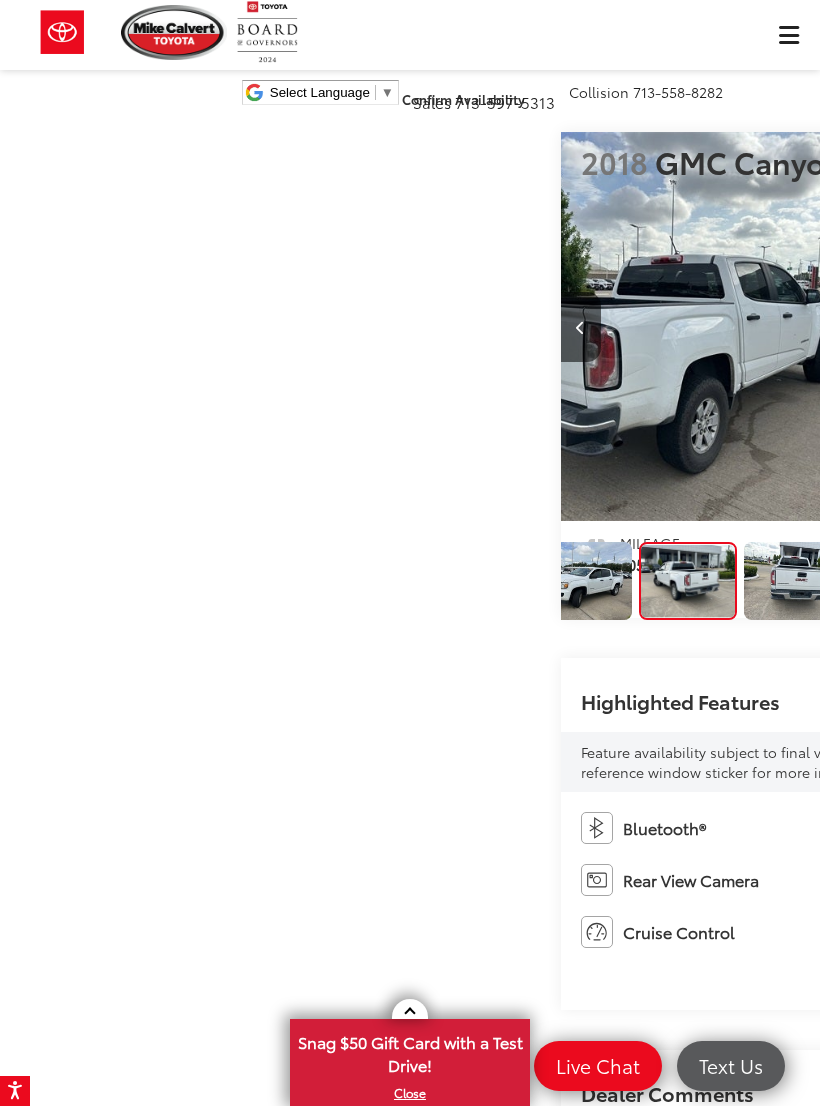 click at bounding box center [1060, 327] 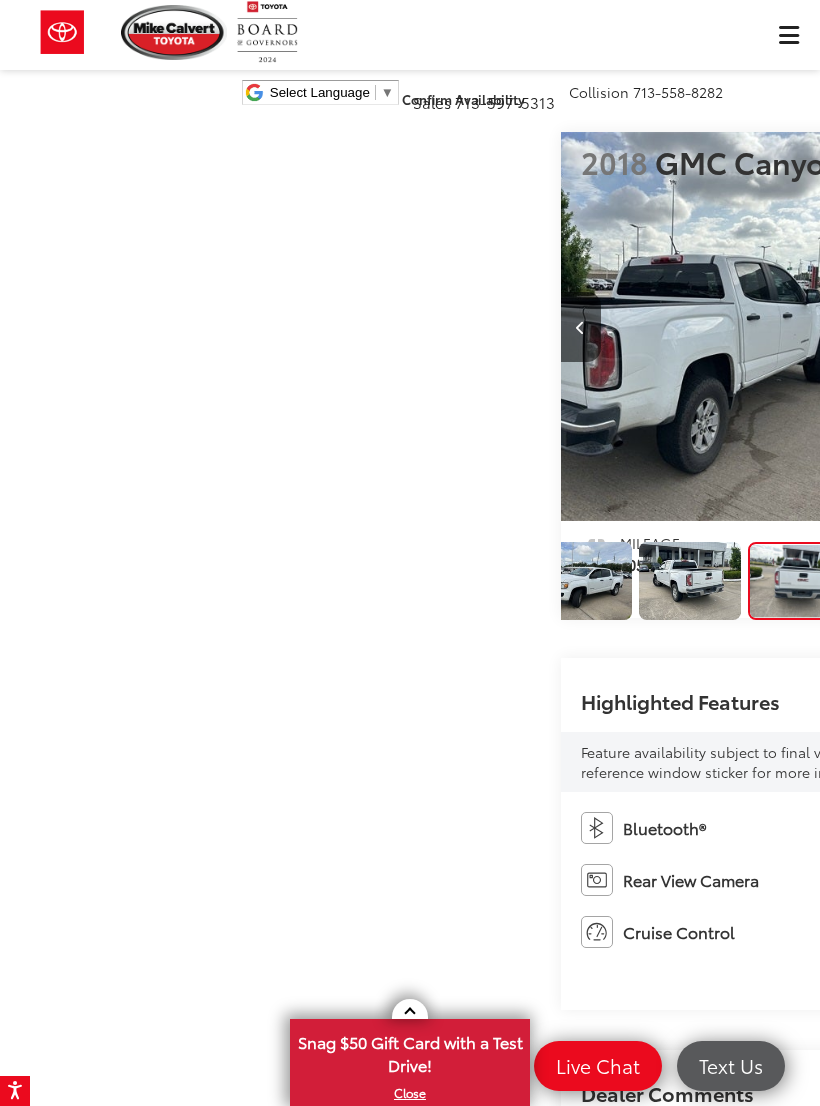 scroll, scrollTop: 0, scrollLeft: 507, axis: horizontal 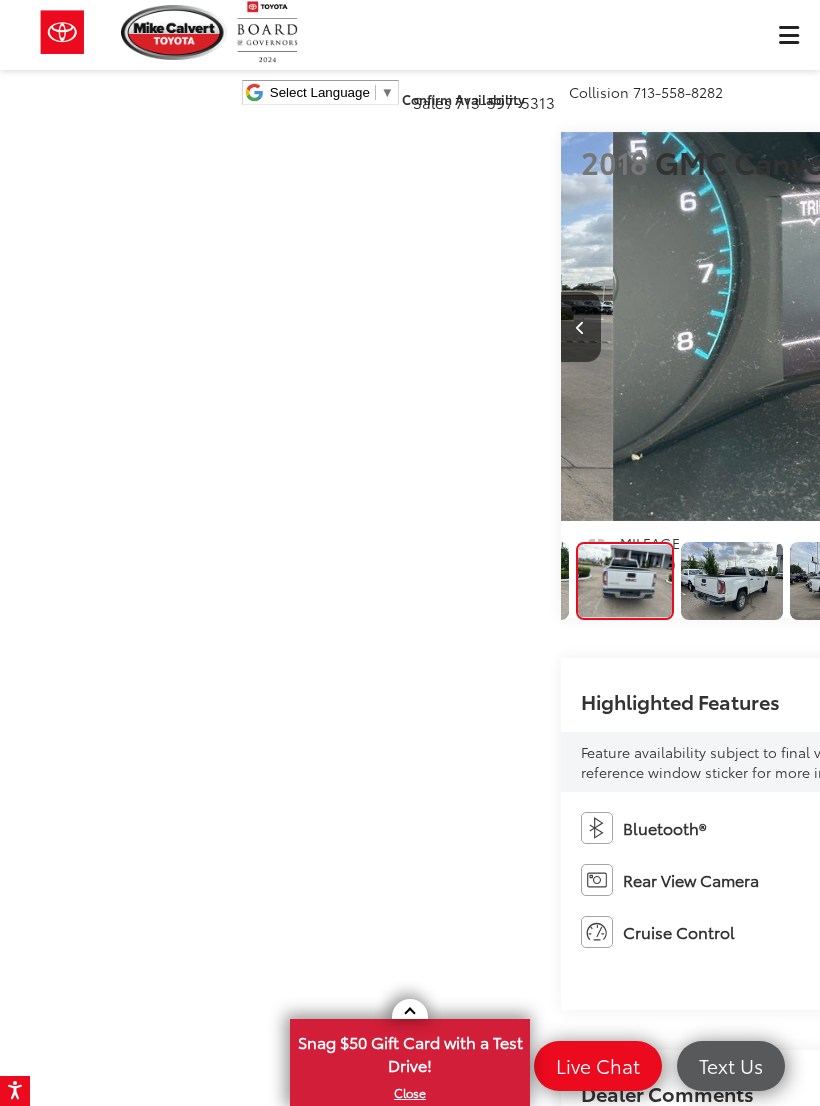 click at bounding box center [1060, 327] 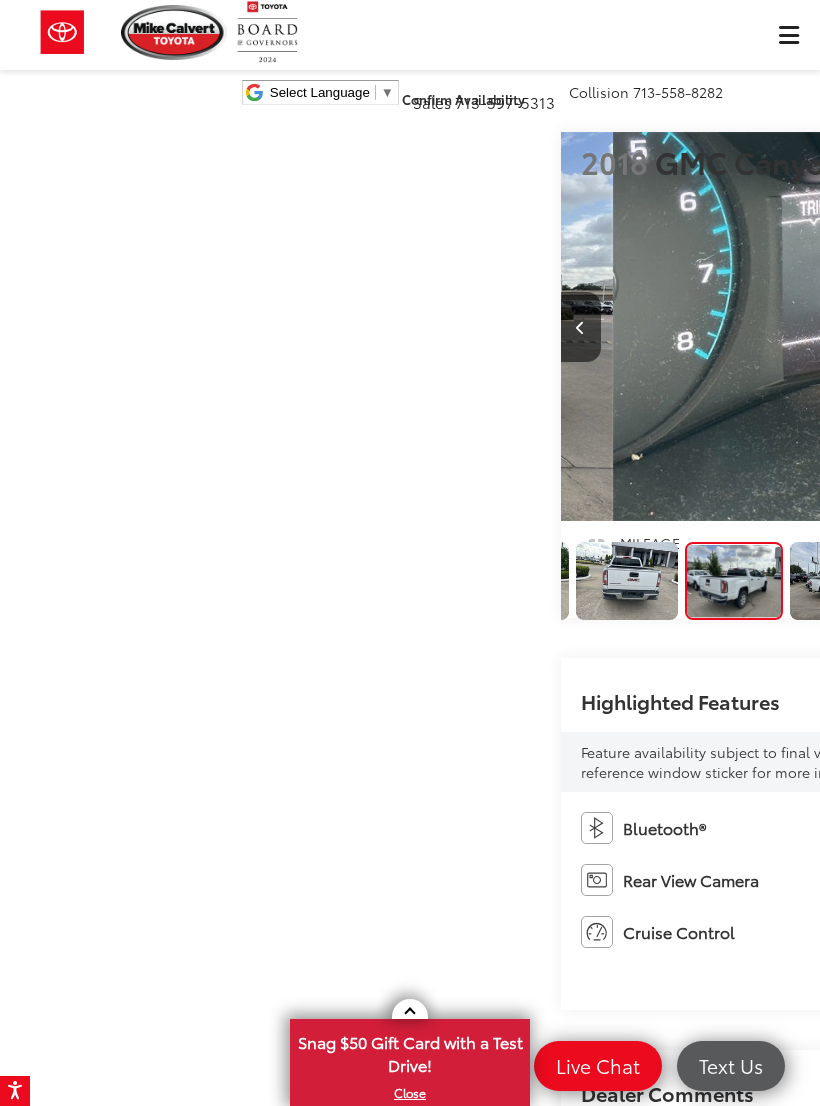 scroll, scrollTop: 0, scrollLeft: 4800, axis: horizontal 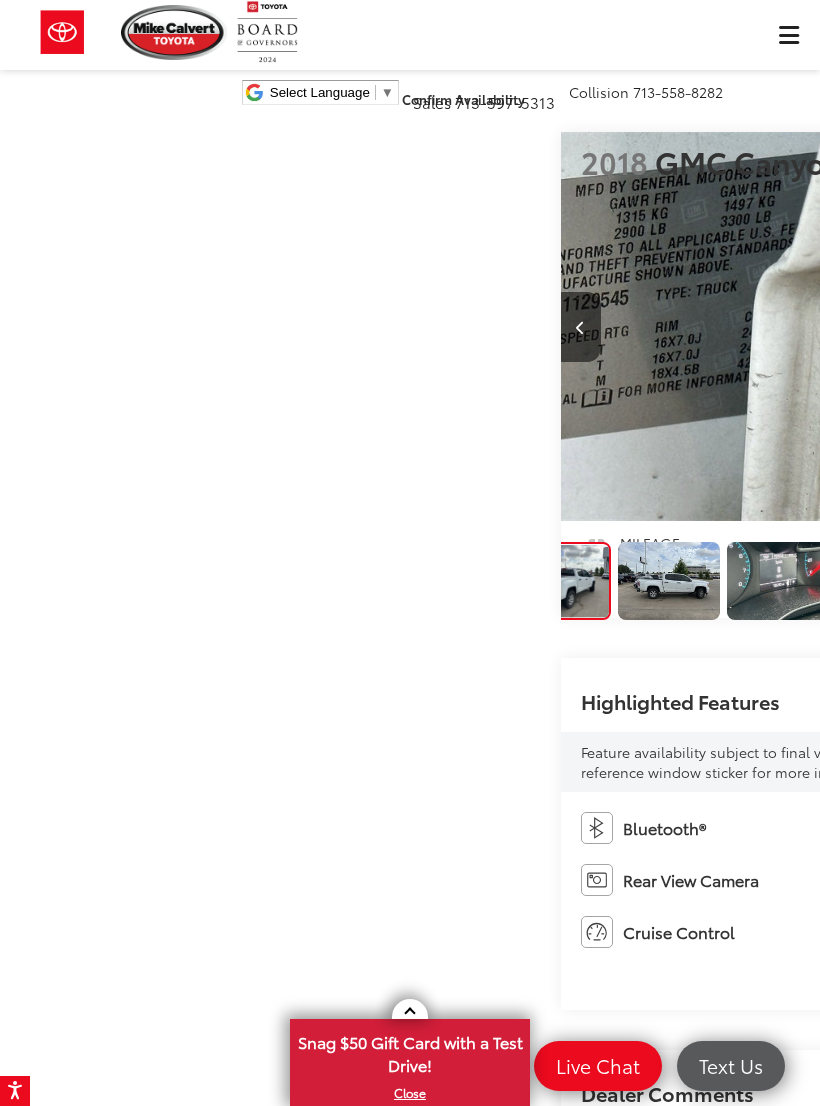 click at bounding box center (1060, 327) 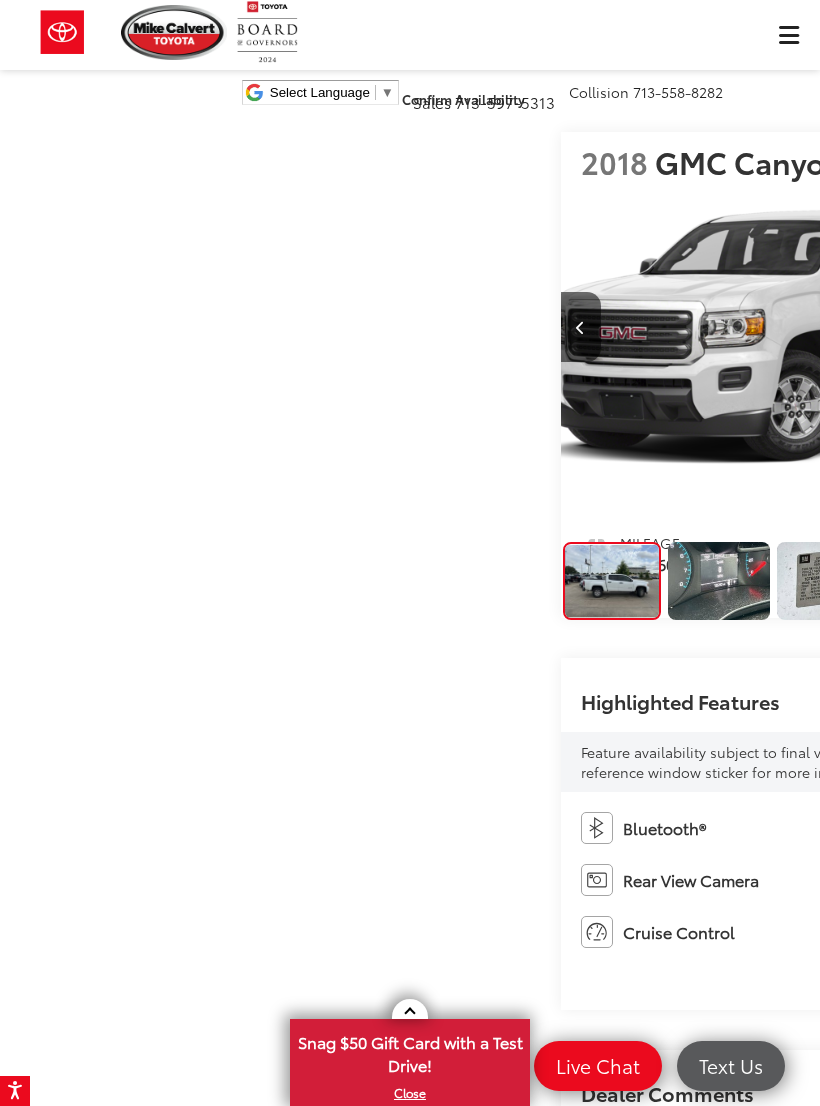 scroll, scrollTop: 0, scrollLeft: 856, axis: horizontal 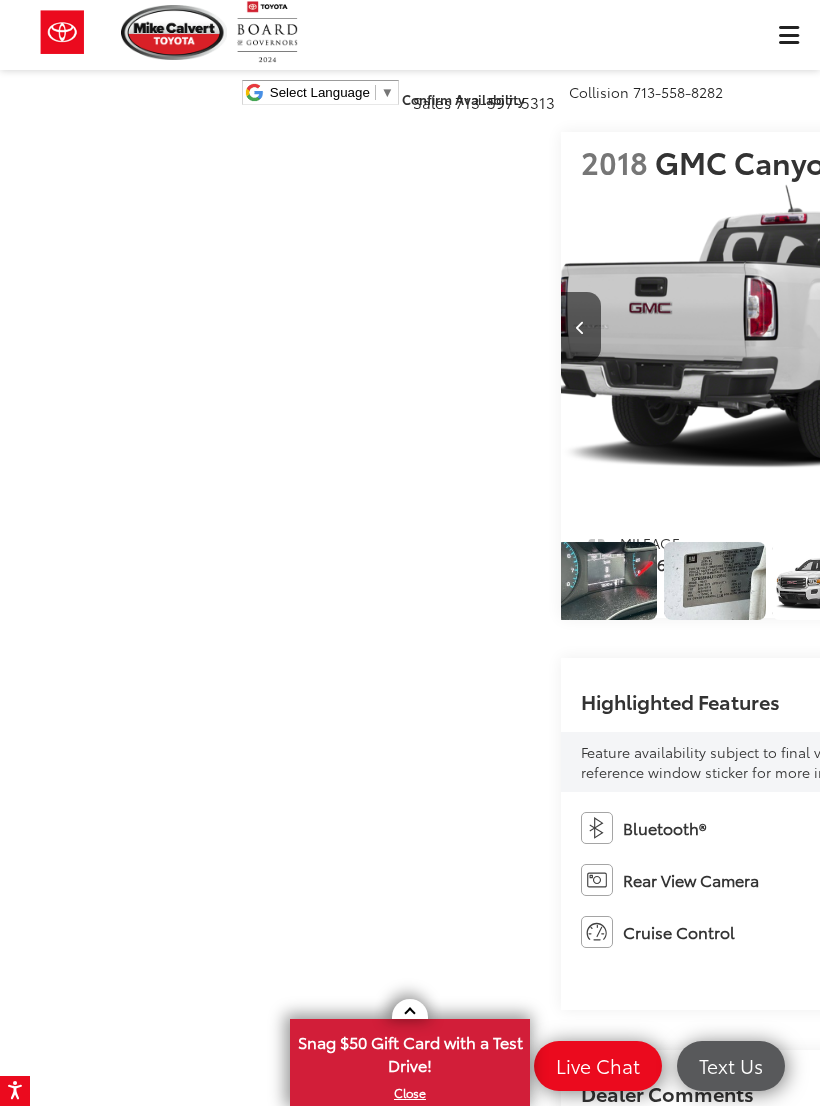 click at bounding box center [1060, 327] 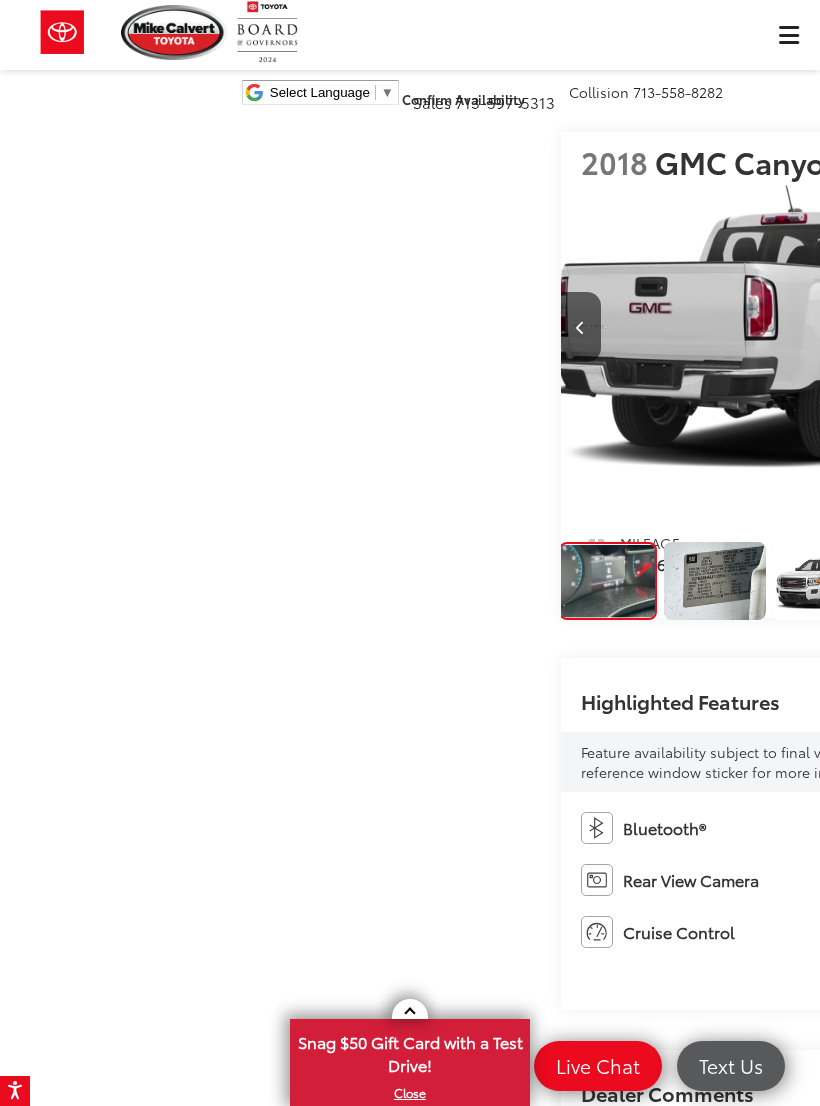 scroll, scrollTop: 0, scrollLeft: 997, axis: horizontal 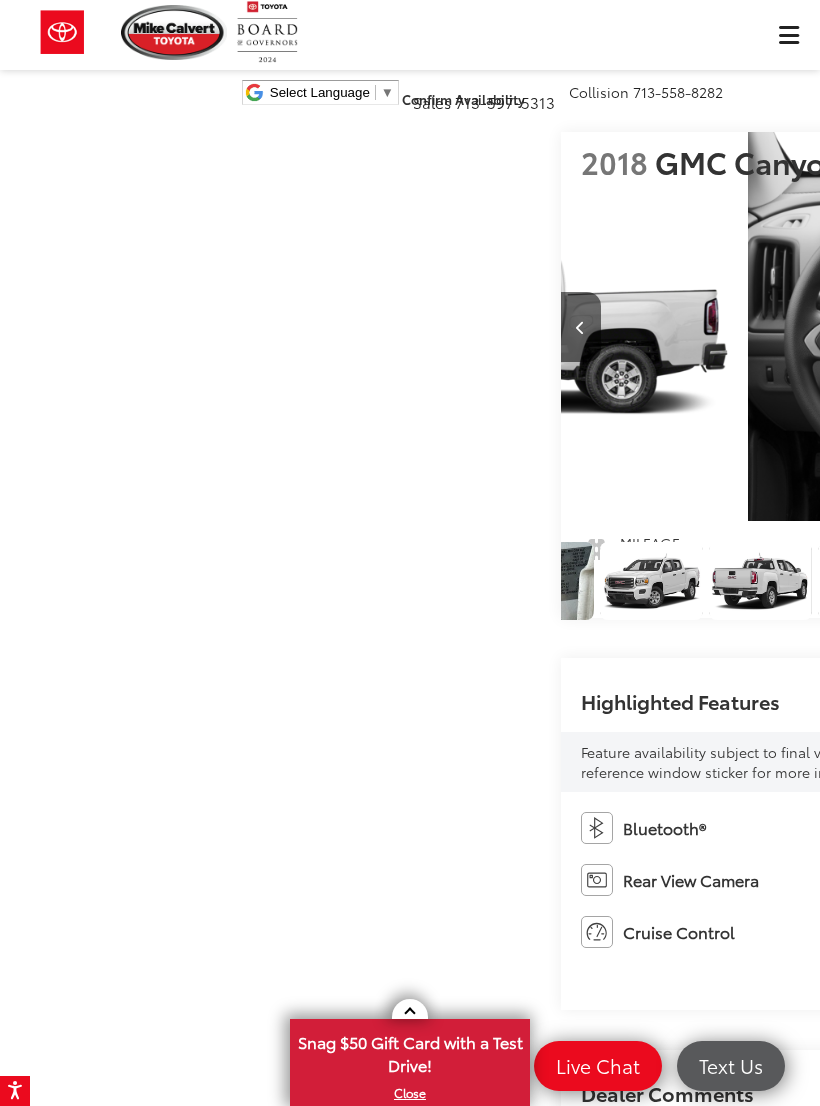 click at bounding box center (1060, 327) 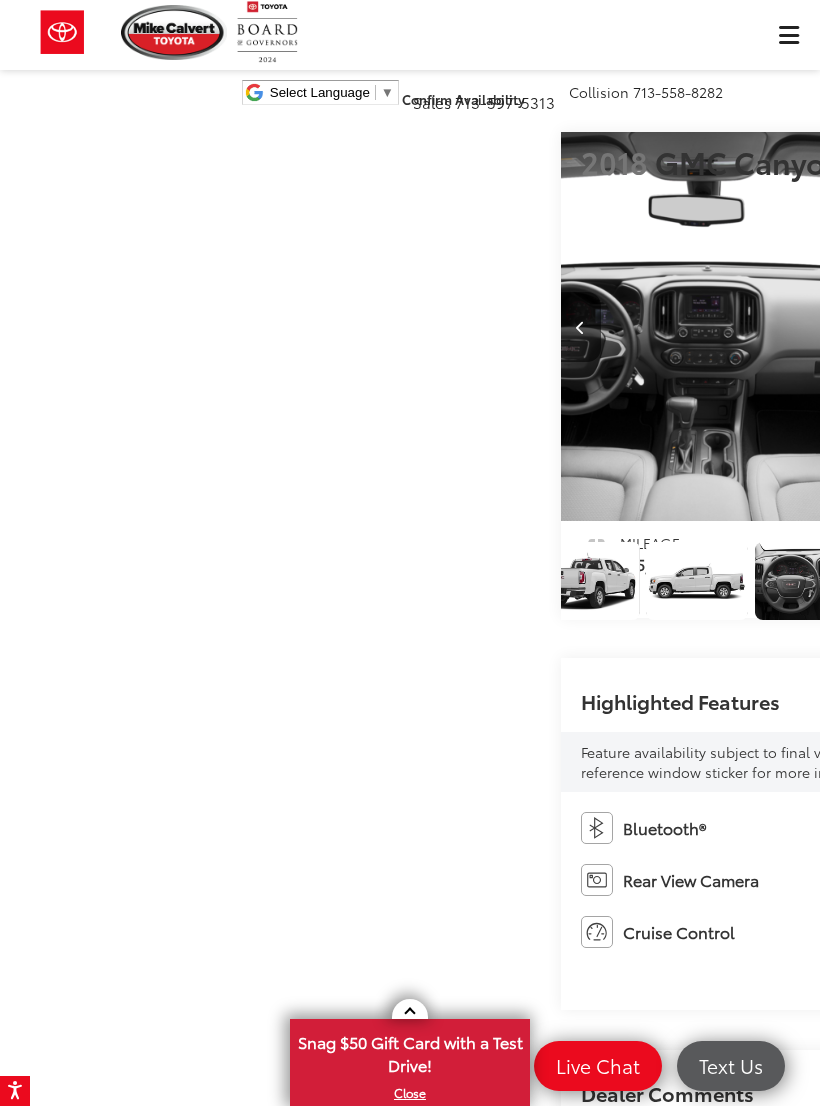 click at bounding box center (1060, 327) 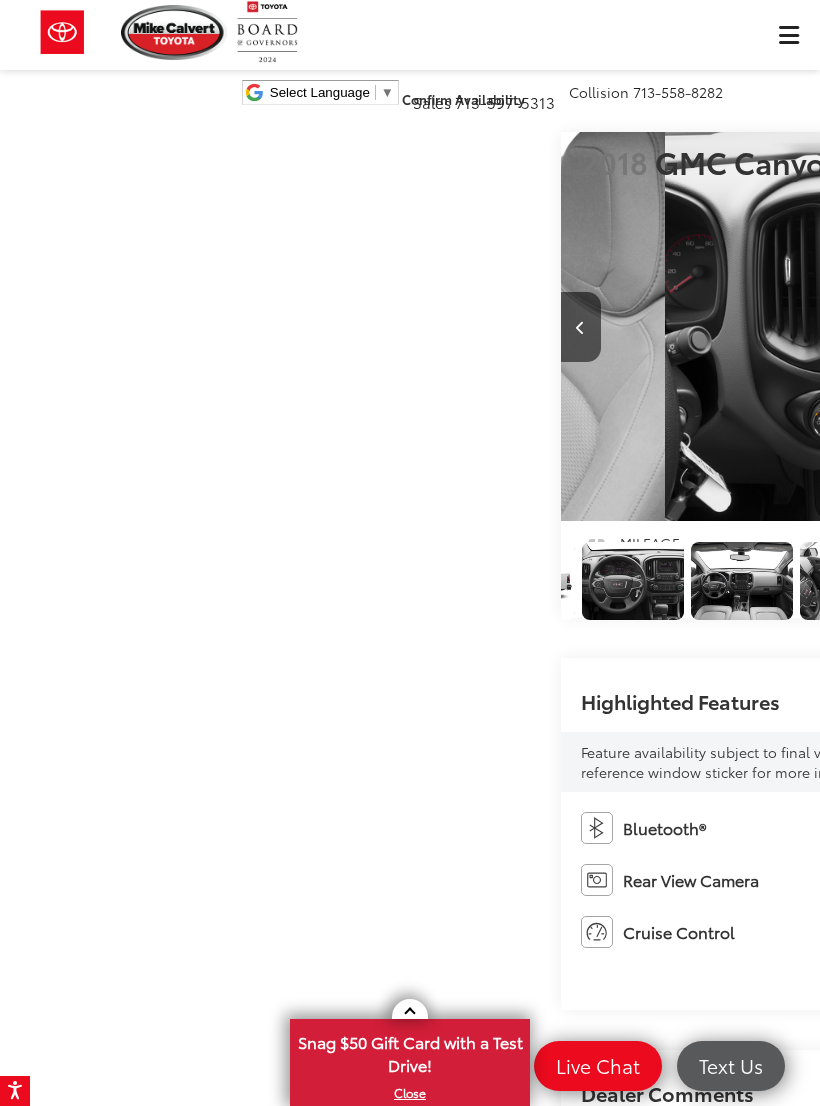 click at bounding box center [1060, 327] 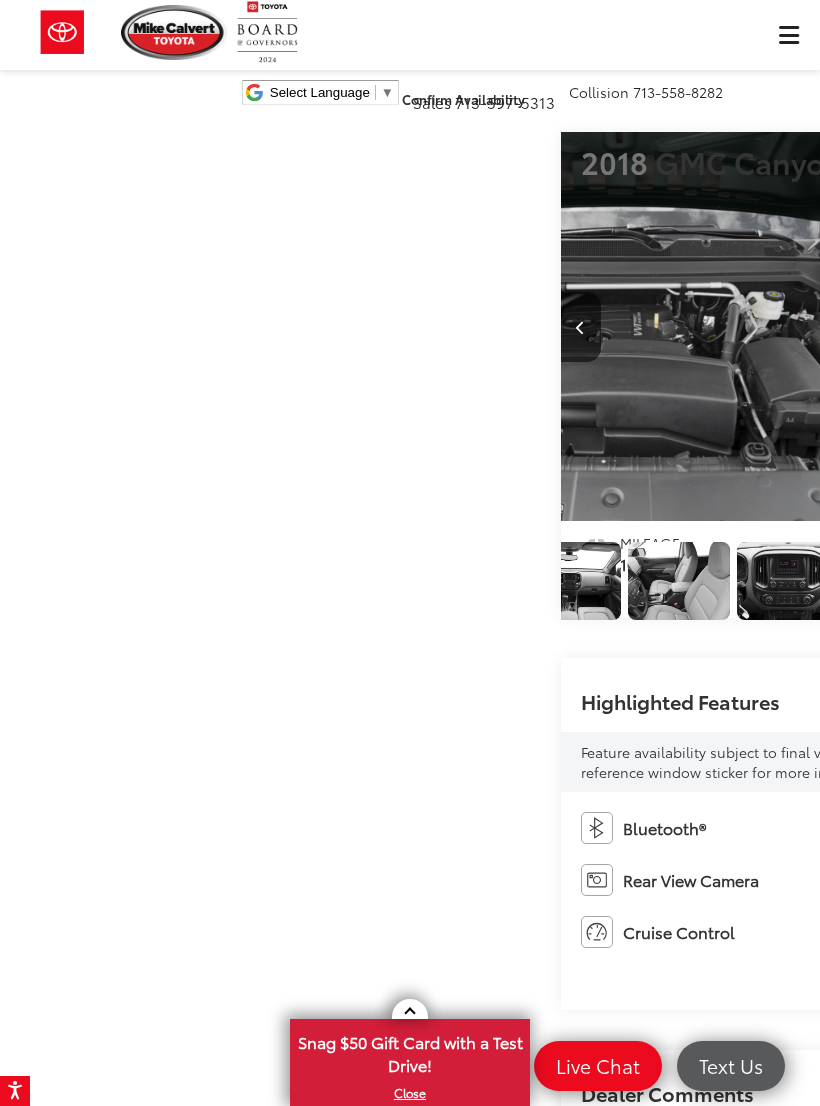 click at bounding box center (1059, 328) 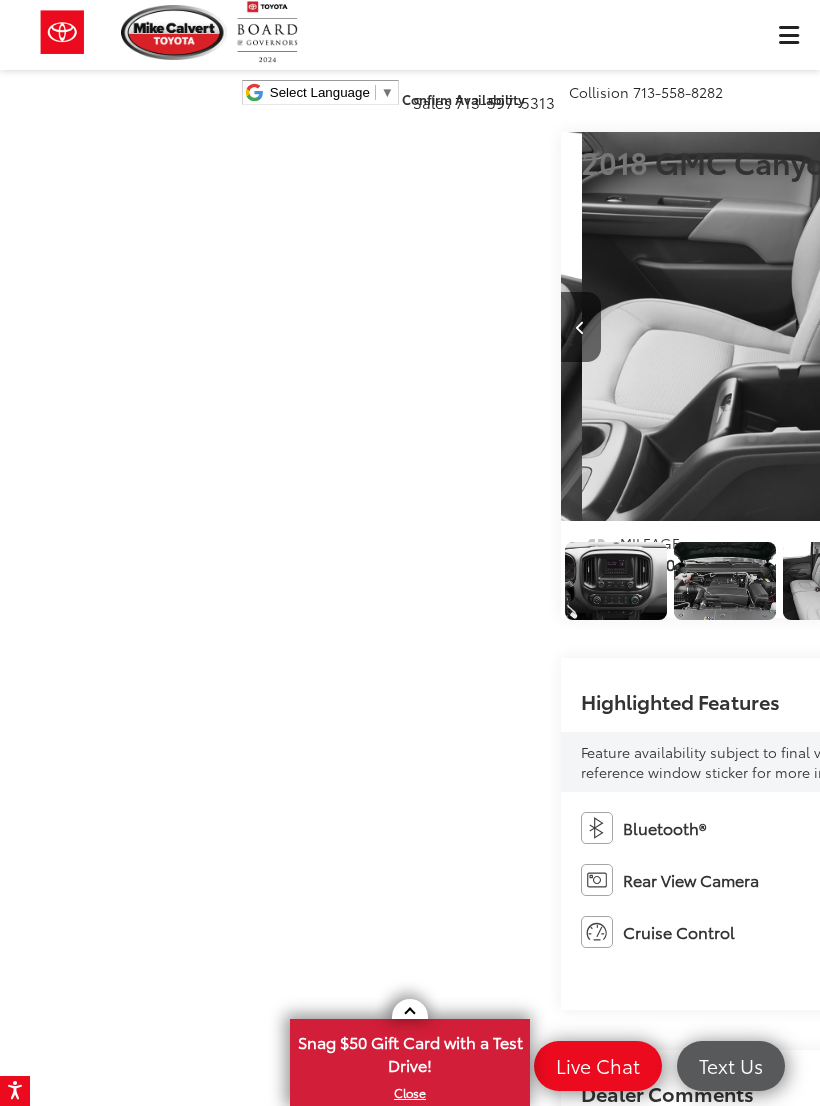 click at bounding box center [1060, 327] 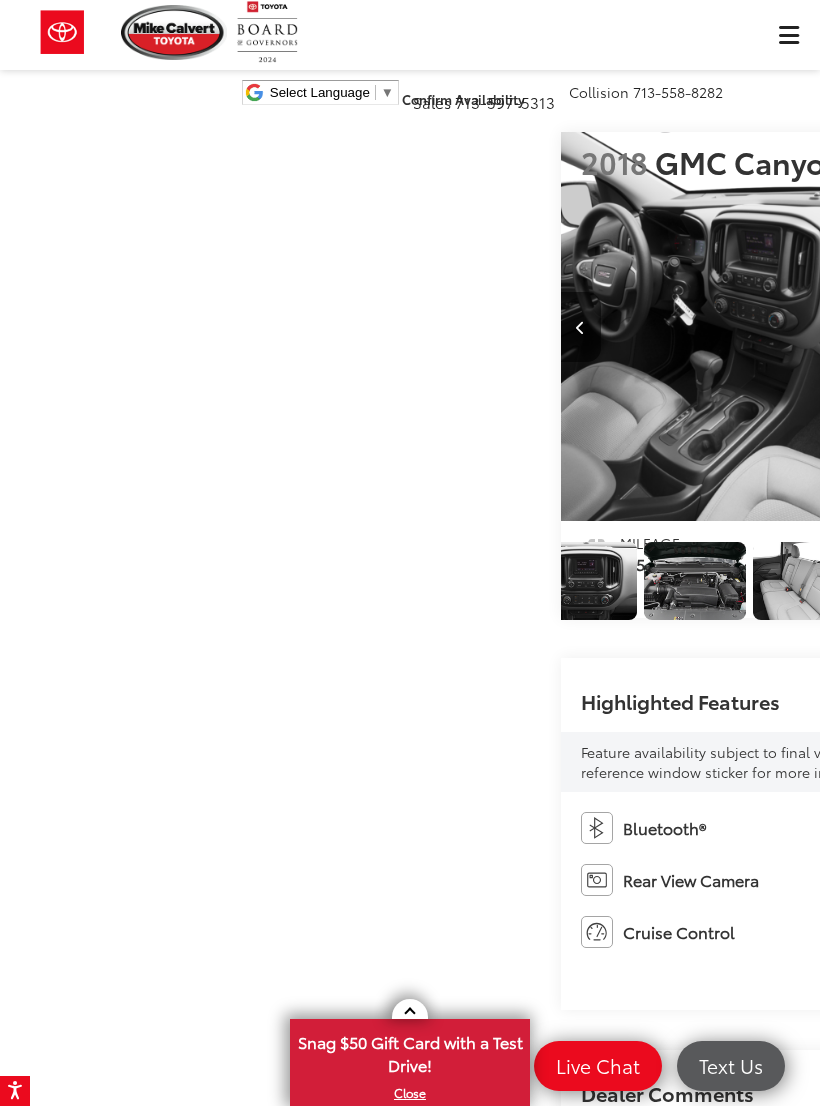click at bounding box center (1060, 327) 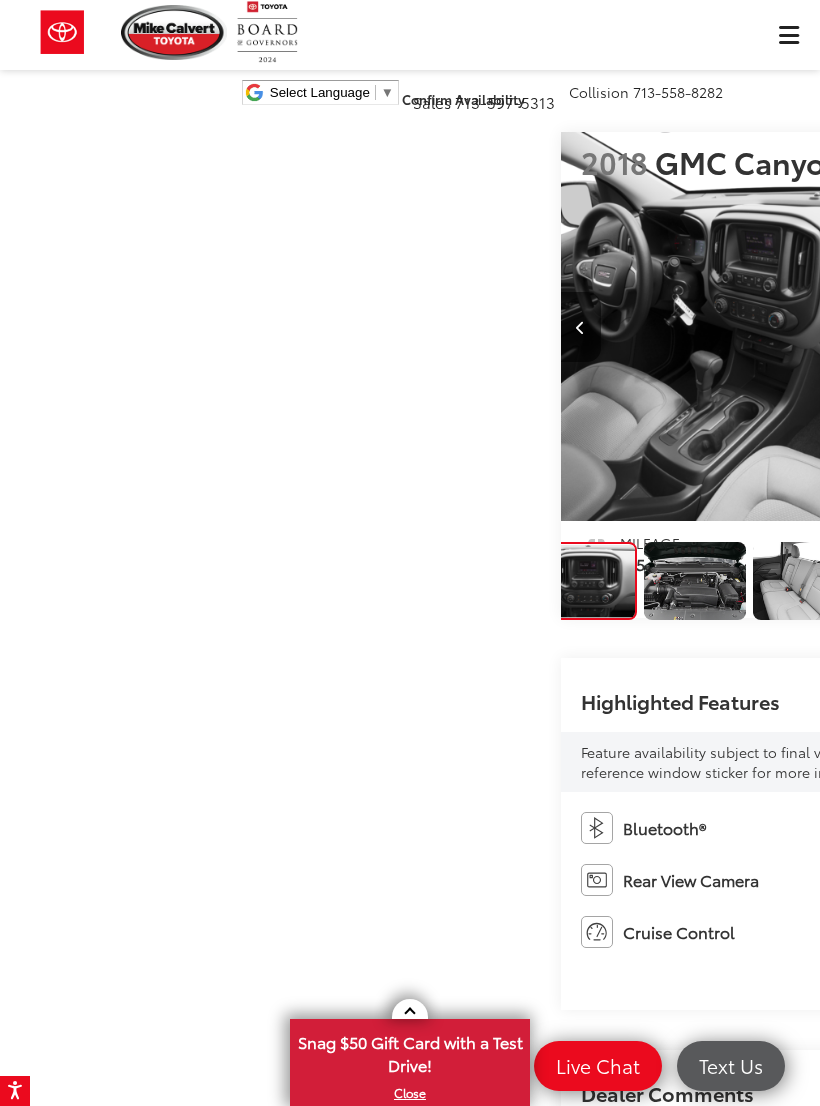 click at bounding box center (1060, 327) 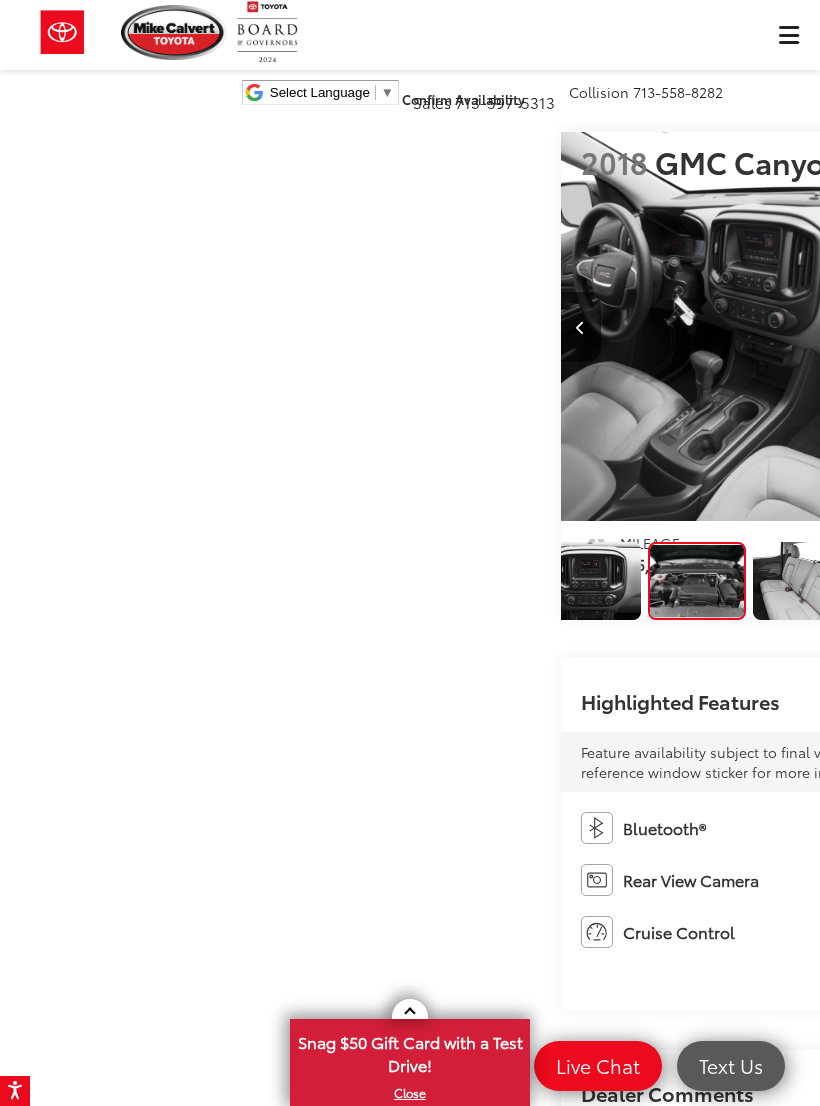 click at bounding box center [1060, 327] 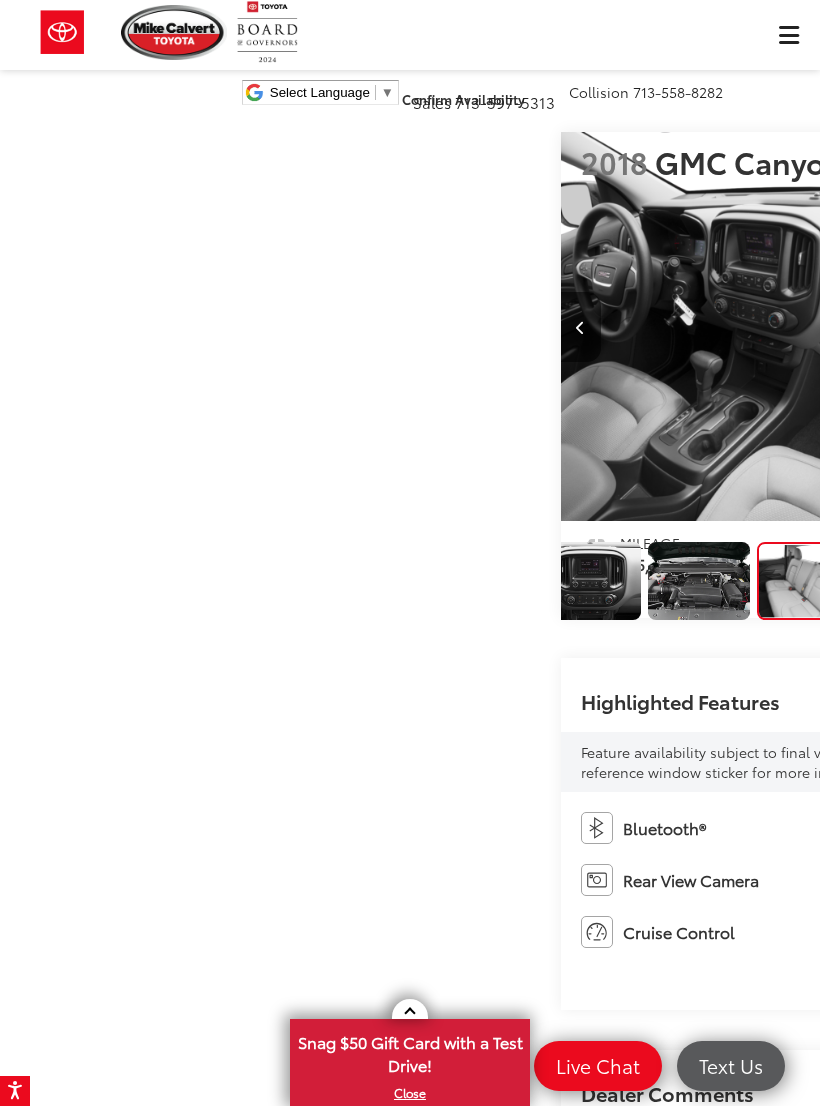 click at bounding box center (1060, 327) 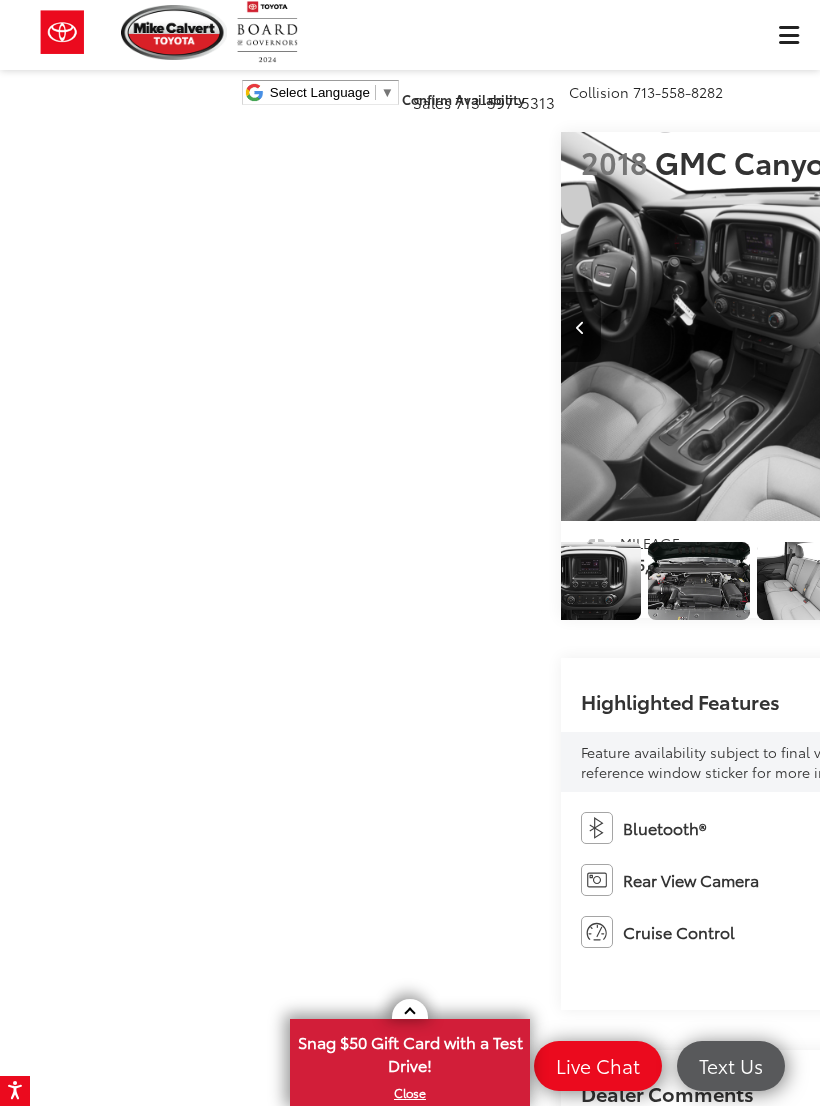 click at bounding box center (1060, 327) 